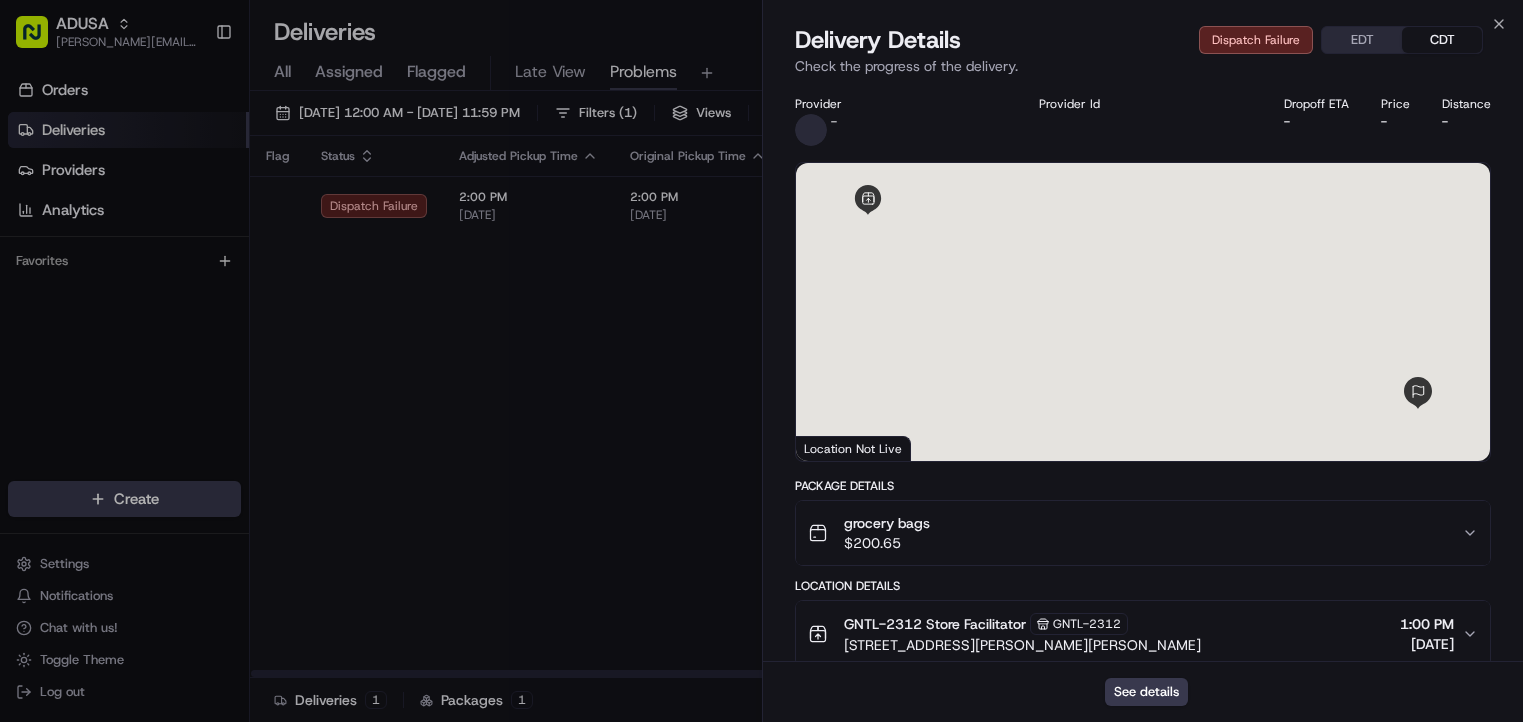 scroll, scrollTop: 0, scrollLeft: 0, axis: both 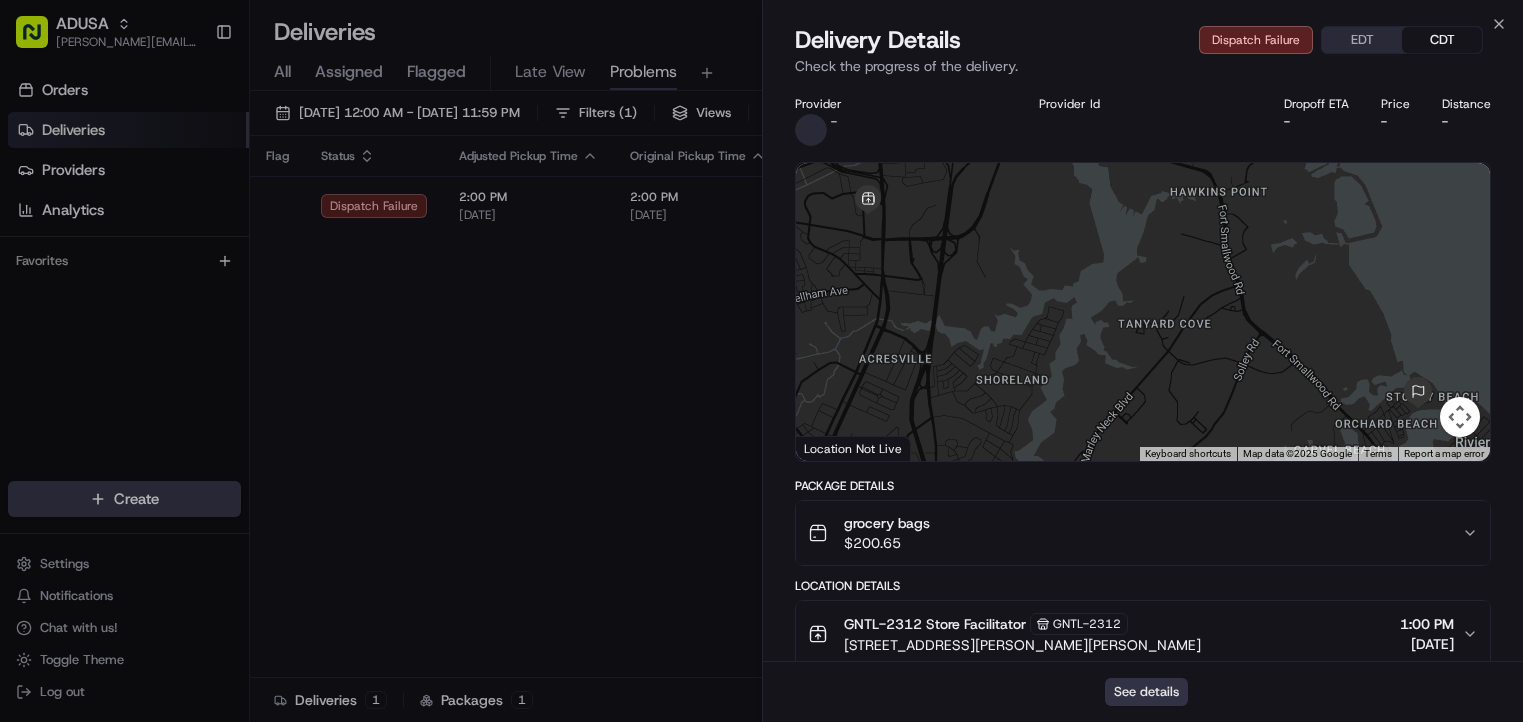 click on "See details" at bounding box center (1146, 692) 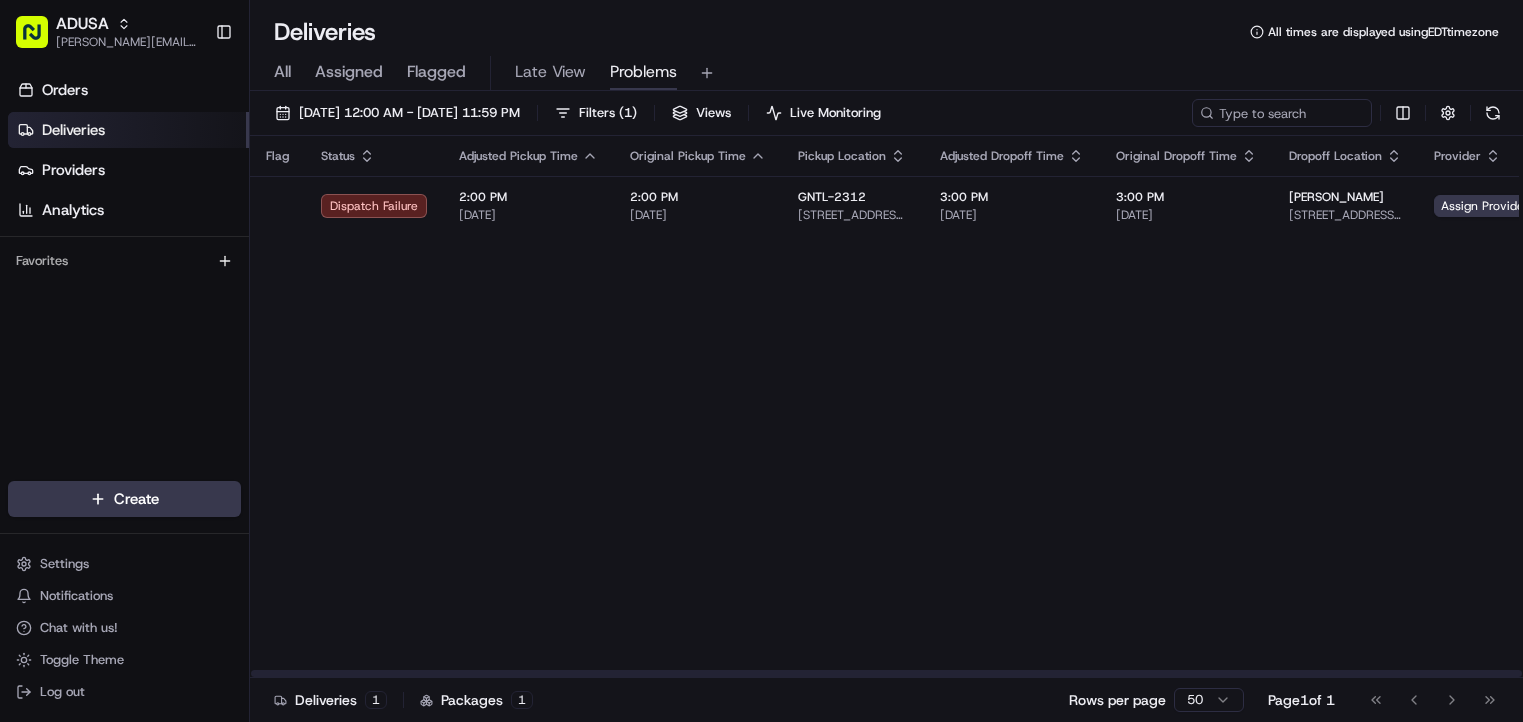click at bounding box center [886, 673] 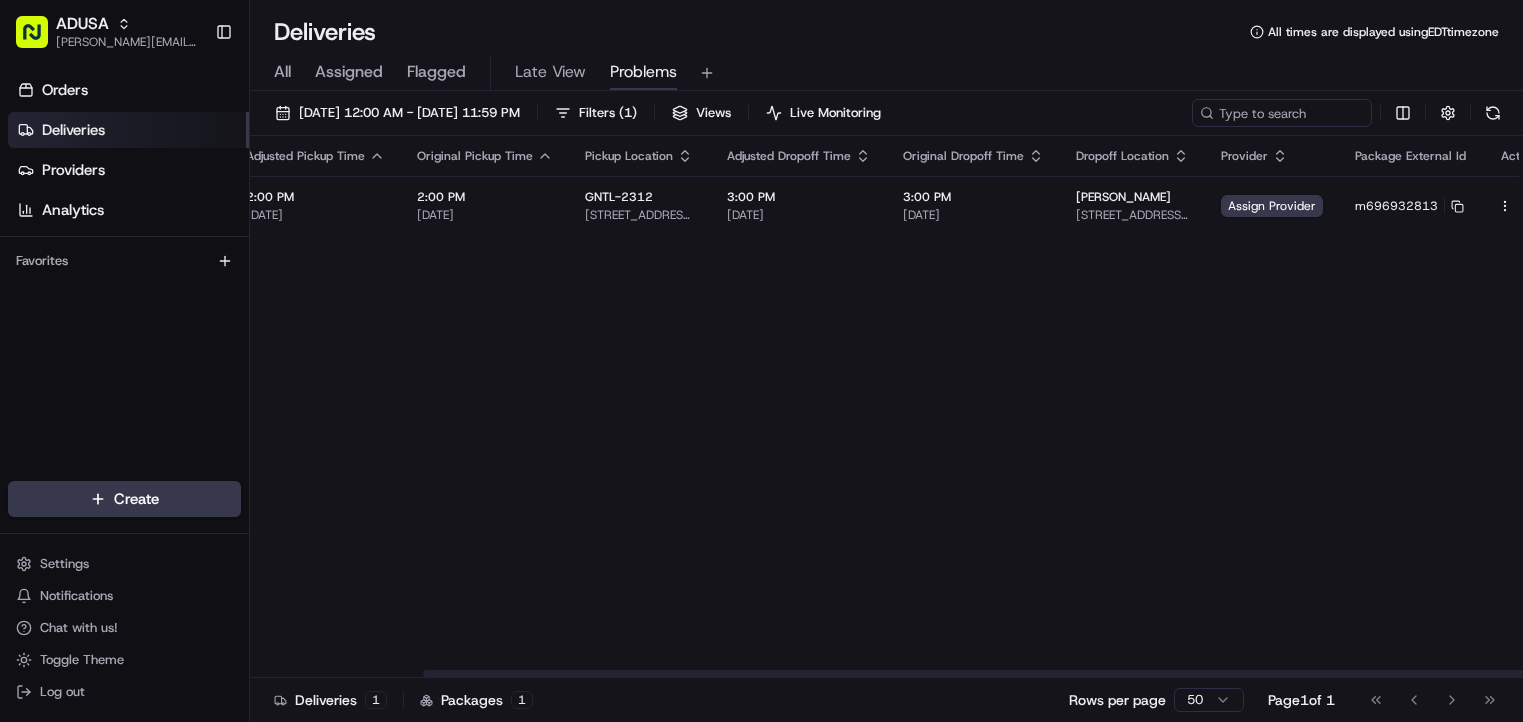 scroll, scrollTop: 0, scrollLeft: 229, axis: horizontal 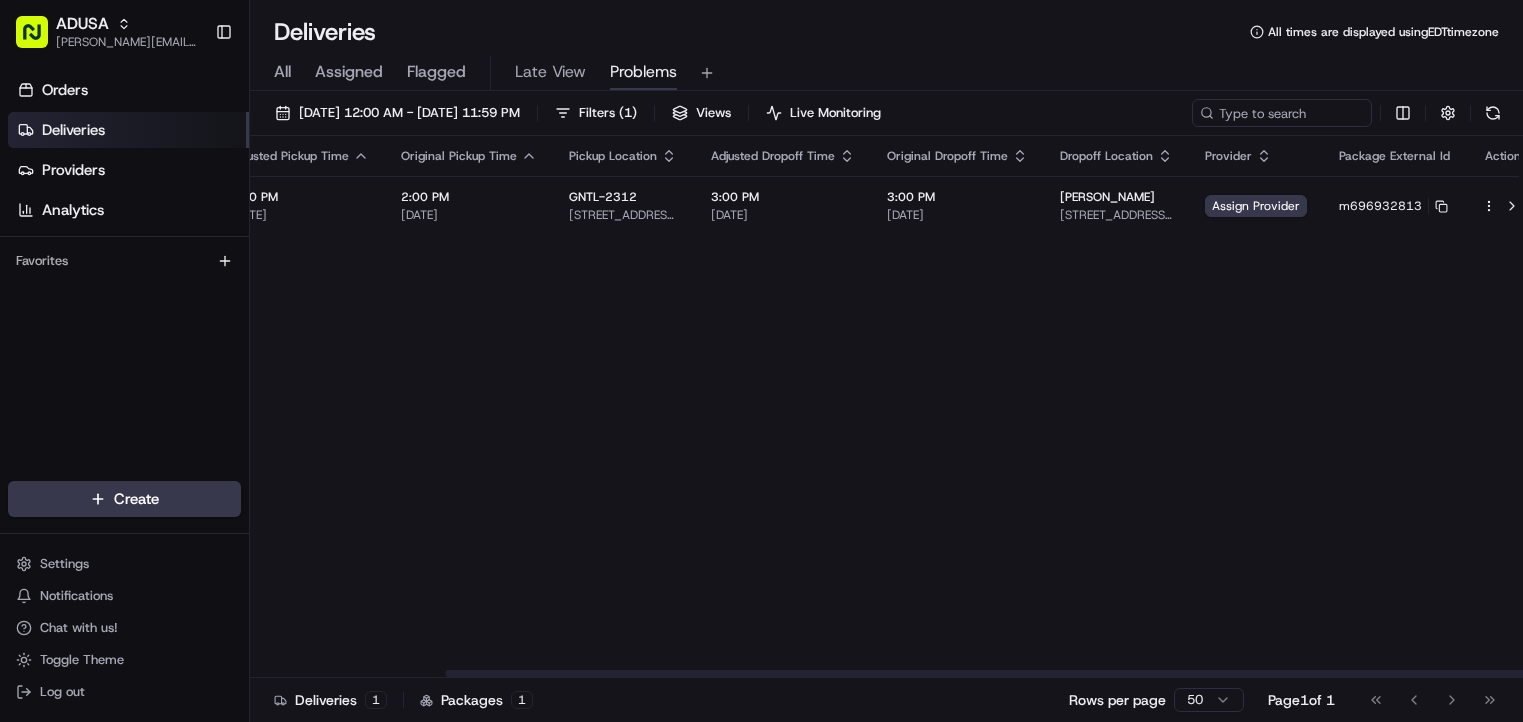 drag, startPoint x: 1042, startPoint y: 681, endPoint x: 1260, endPoint y: 630, distance: 223.88614 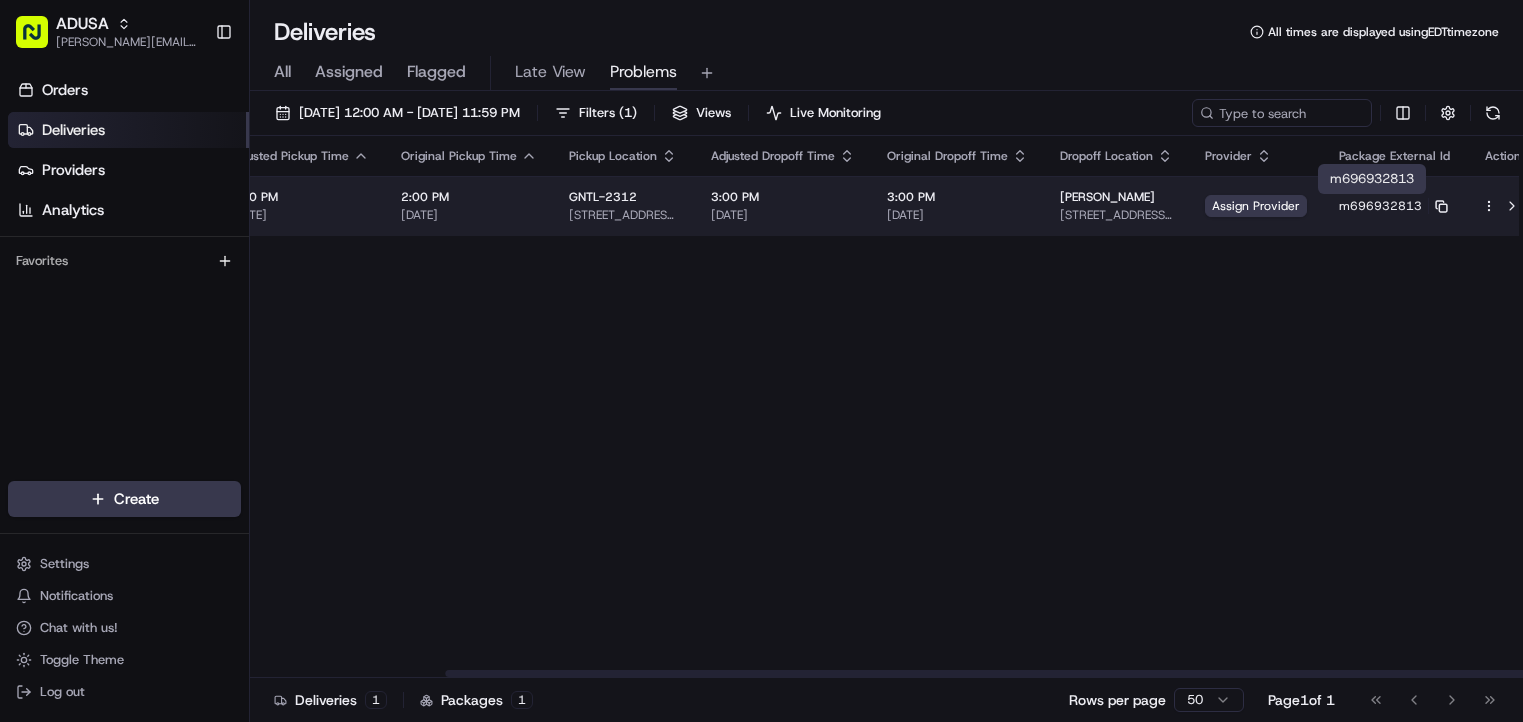 click 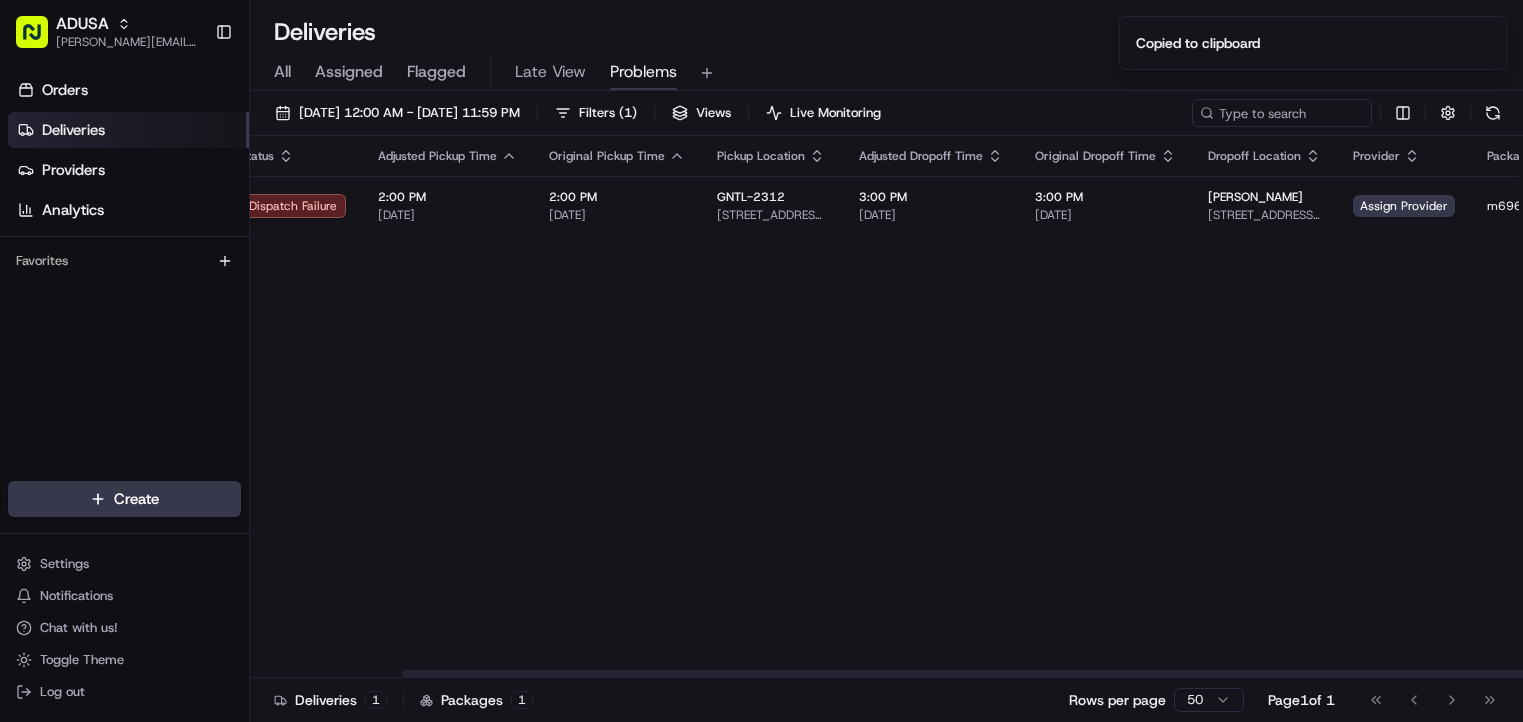 scroll, scrollTop: 0, scrollLeft: 0, axis: both 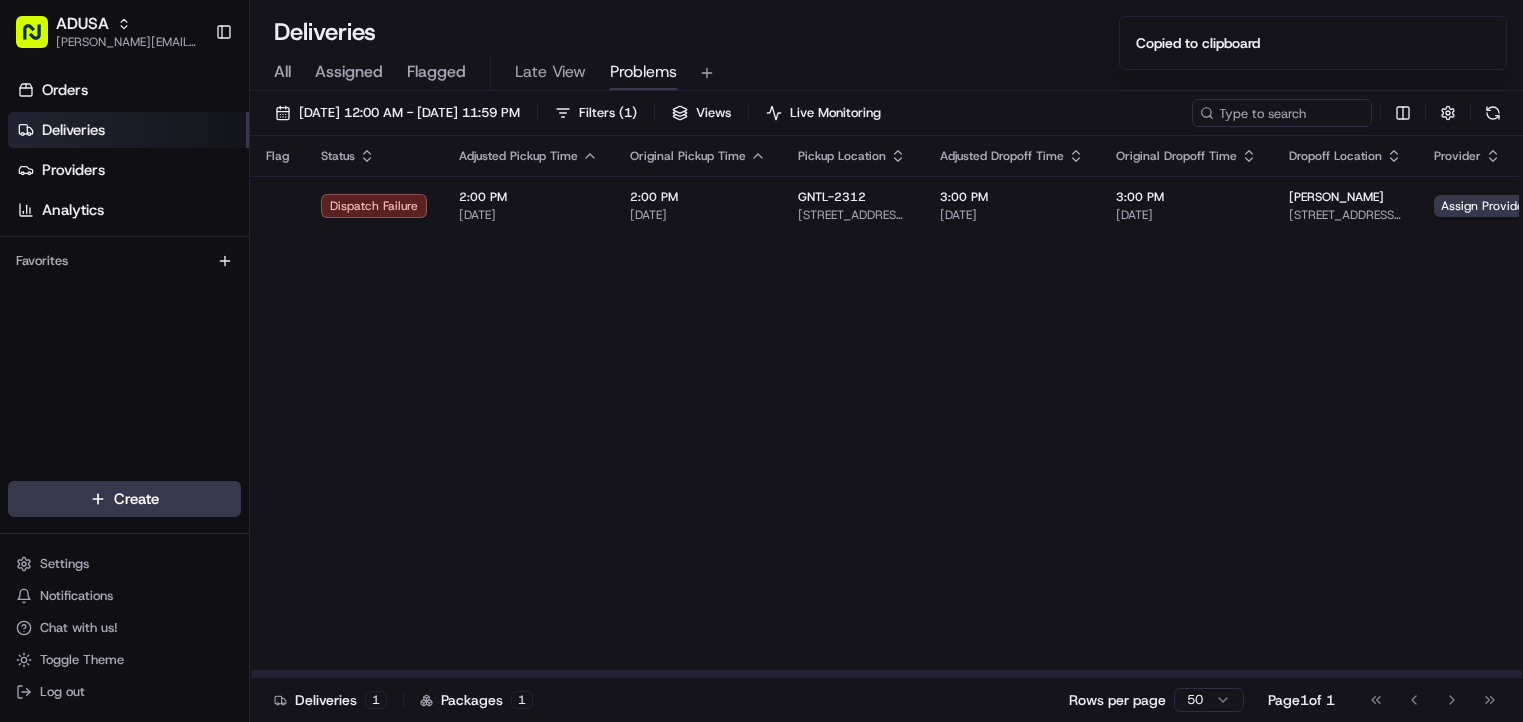 drag, startPoint x: 839, startPoint y: 672, endPoint x: 523, endPoint y: 663, distance: 316.12814 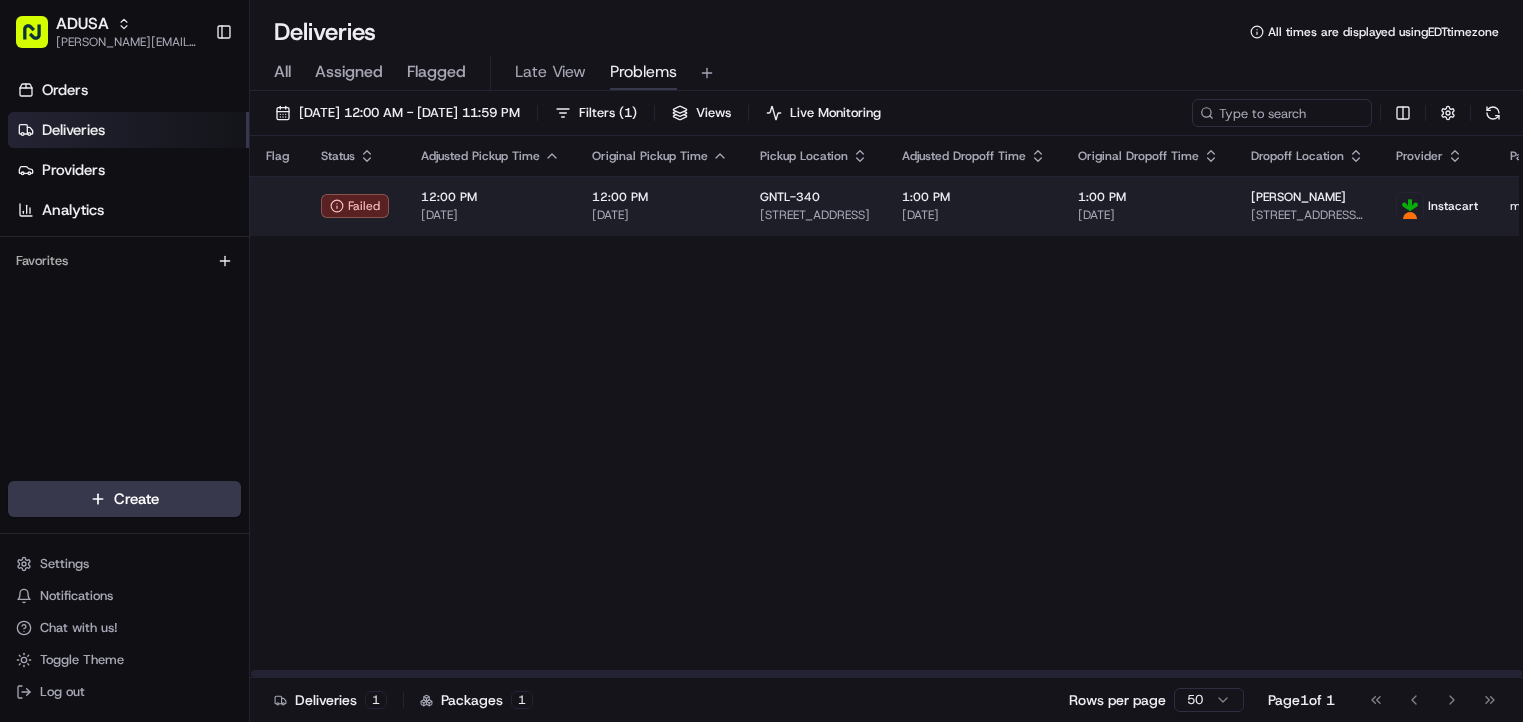 click on "[DATE]" at bounding box center [974, 215] 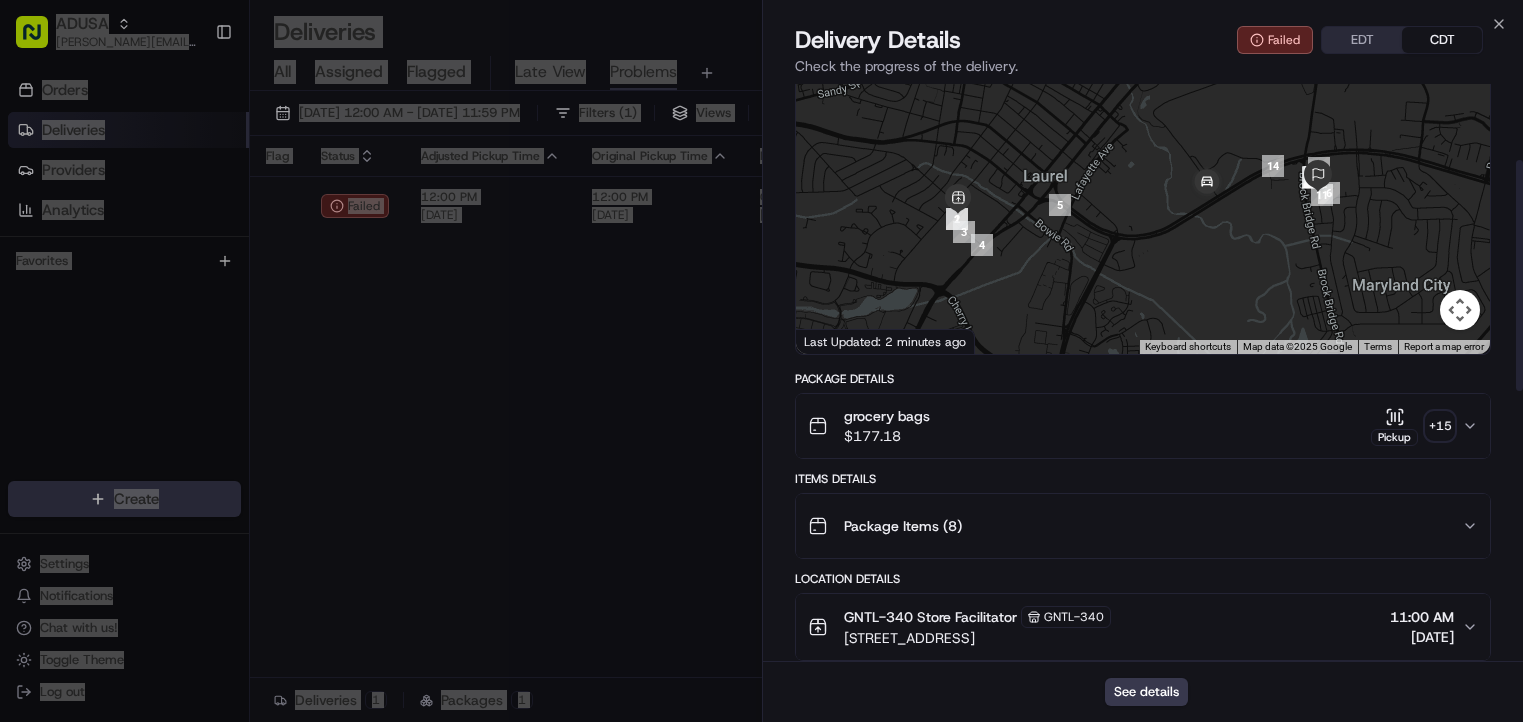 scroll, scrollTop: 0, scrollLeft: 0, axis: both 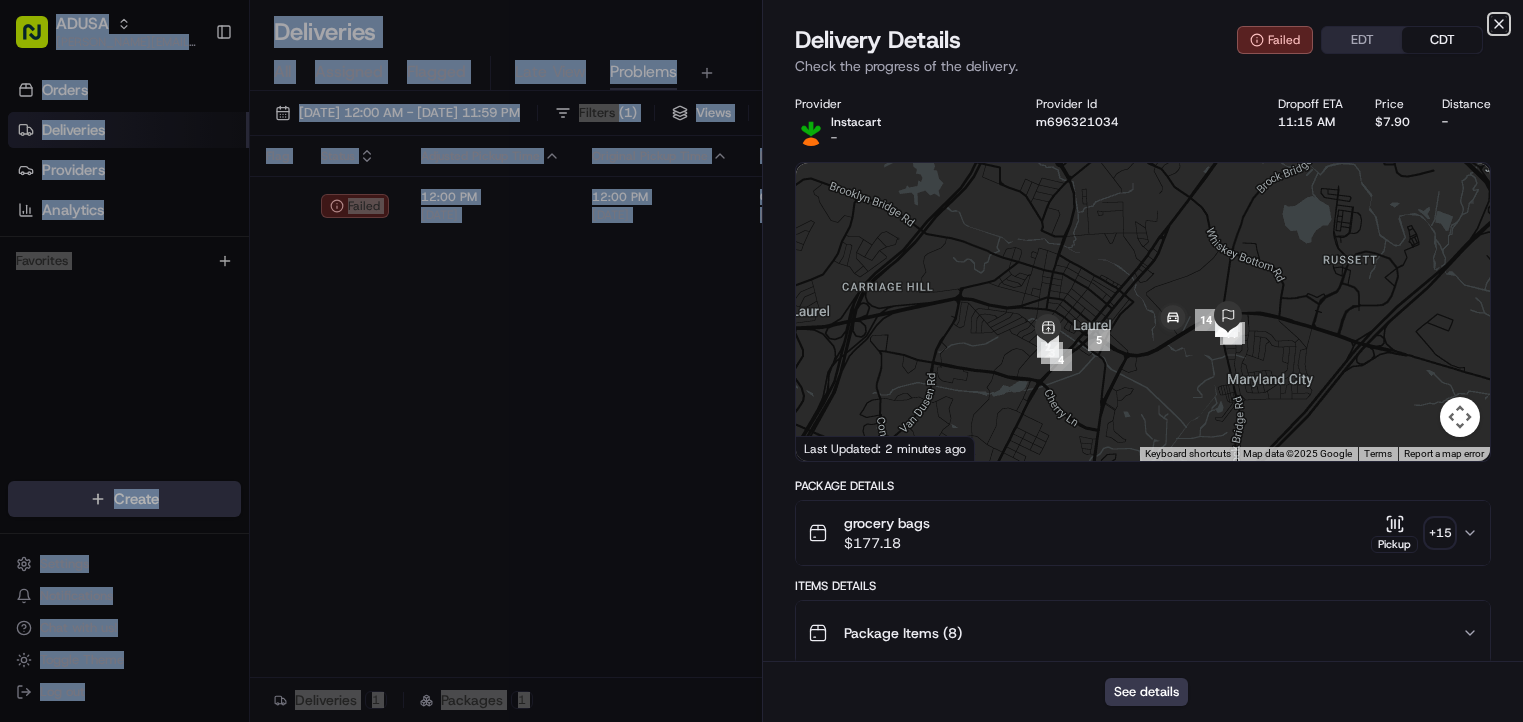 click 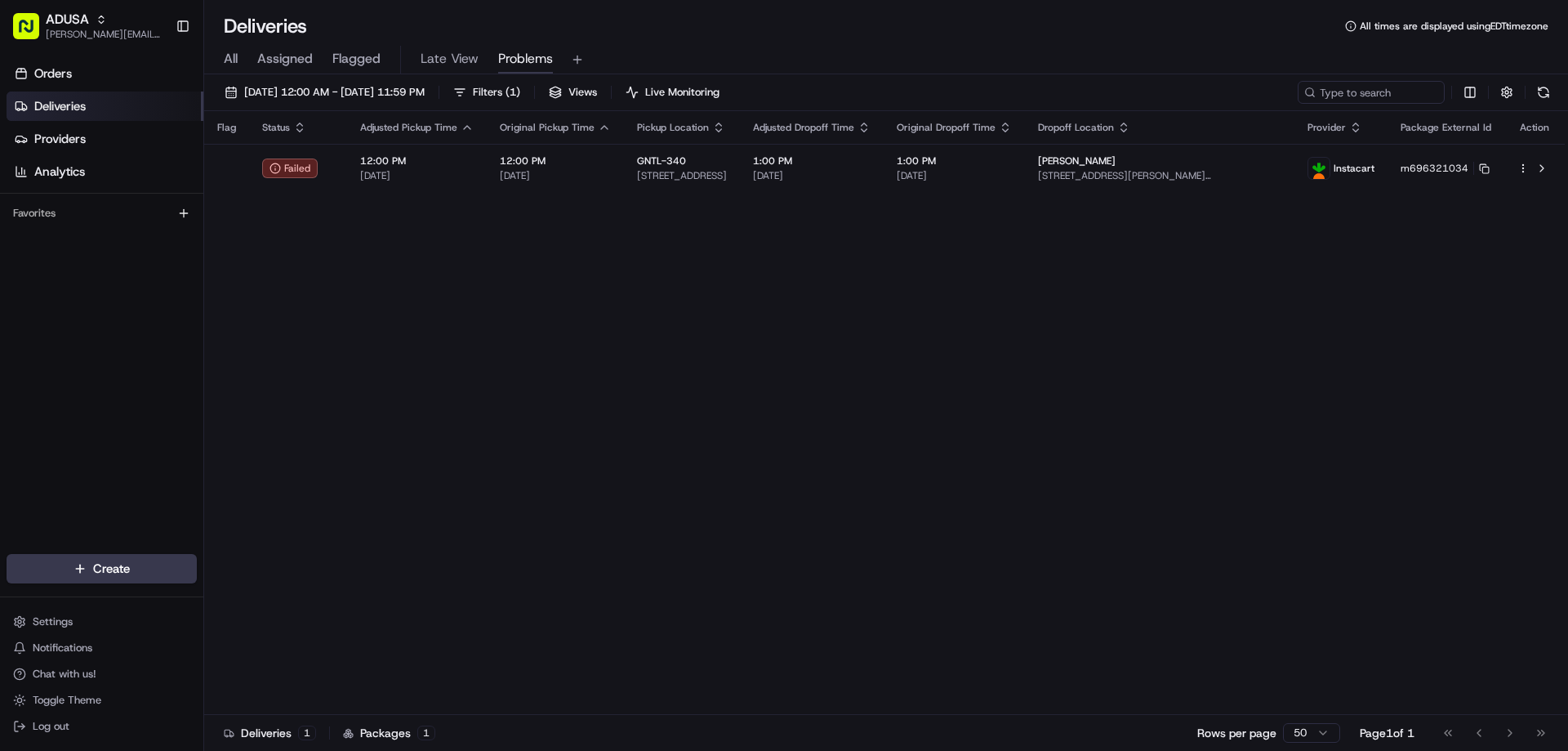 click on "Flag Status Adjusted Pickup Time Original Pickup Time Pickup Location Adjusted Dropoff Time Original Dropoff Time Dropoff Location Provider Package External Id Action Failed 12:00 PM 07/12/2025 12:00 PM 07/12/2025 GNTL-340 1009 Fairlawn Ave, Laurel, MD 20707, US 1:00 PM 07/12/2025 1:00 PM 07/12/2025 Dina Dinsmoor 3567 Fort Meade Rd, 307, Laurel, MD 20724, US Instacart m696321034" at bounding box center [884, 413] 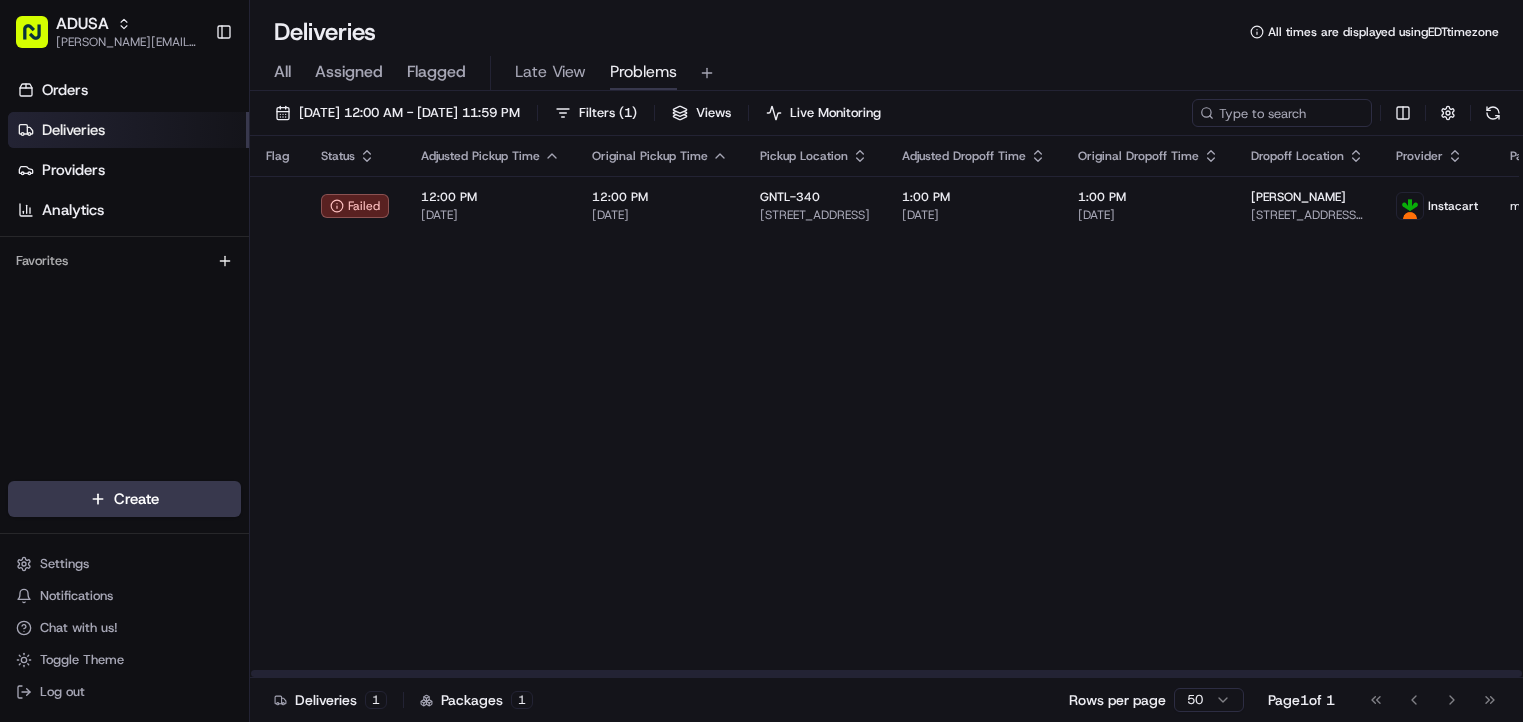 click on "Flag Status Adjusted Pickup Time Original Pickup Time Pickup Location Adjusted Dropoff Time Original Dropoff Time Dropoff Location Provider Package External Id Action Failed 12:00 PM 07/12/2025 12:00 PM 07/12/2025 GNTL-340 1009 Fairlawn Ave, Laurel, MD 20707, US 1:00 PM 07/12/2025 1:00 PM 07/12/2025 Dina Dinsmoor 3567 Fort Meade Rd, 307, Laurel, MD 20724, US Instacart m696321034" at bounding box center (980, 407) 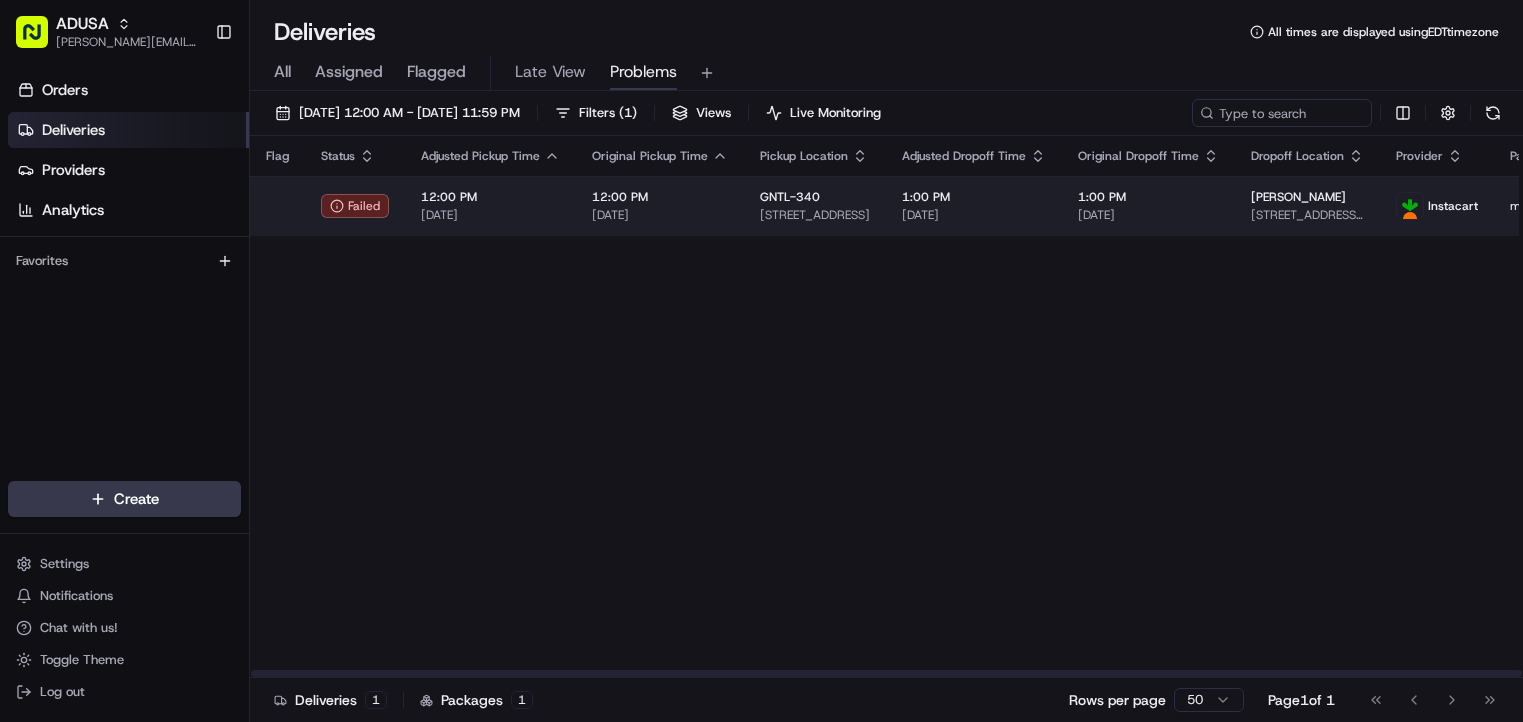 click on "[DATE]" at bounding box center (660, 215) 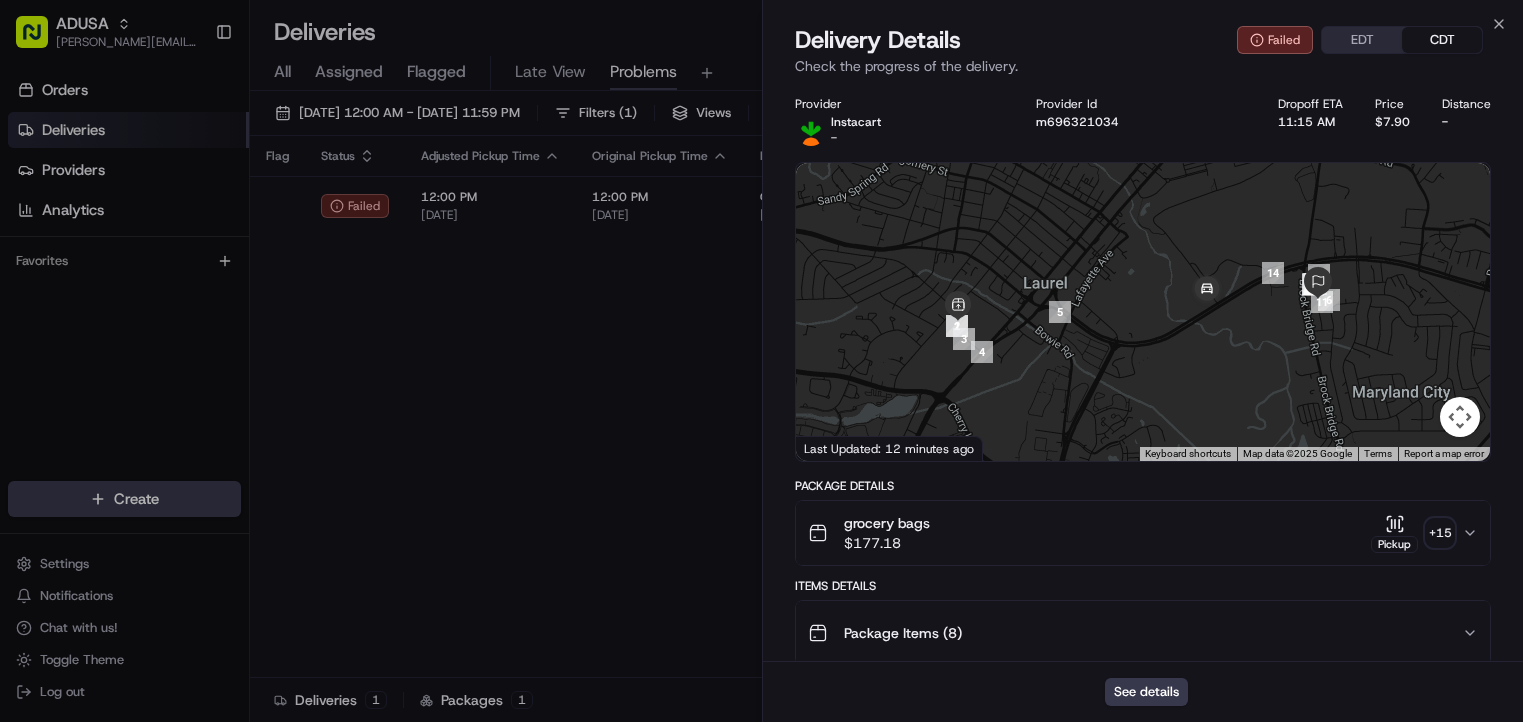 click on "See details" at bounding box center [1143, 691] 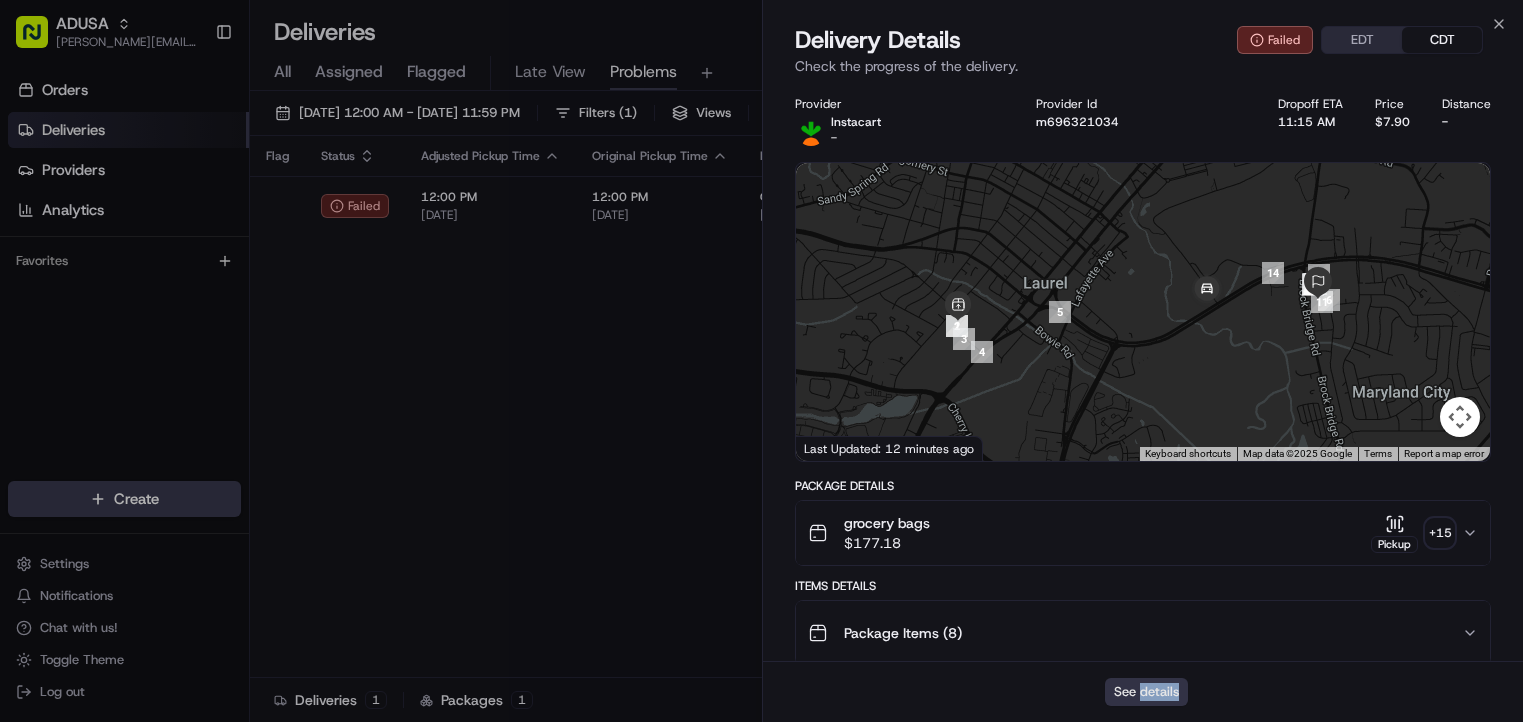 click on "See details" at bounding box center [1146, 692] 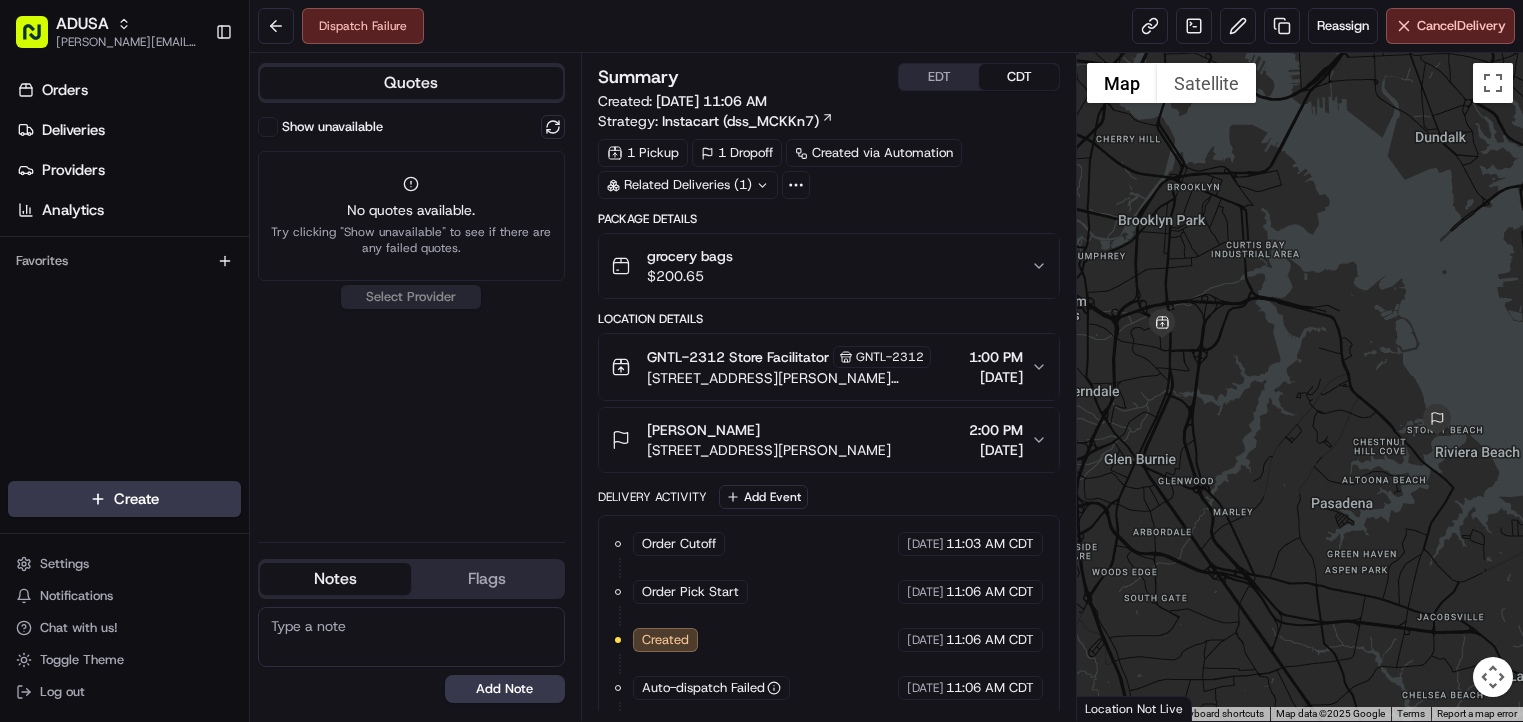 scroll, scrollTop: 0, scrollLeft: 0, axis: both 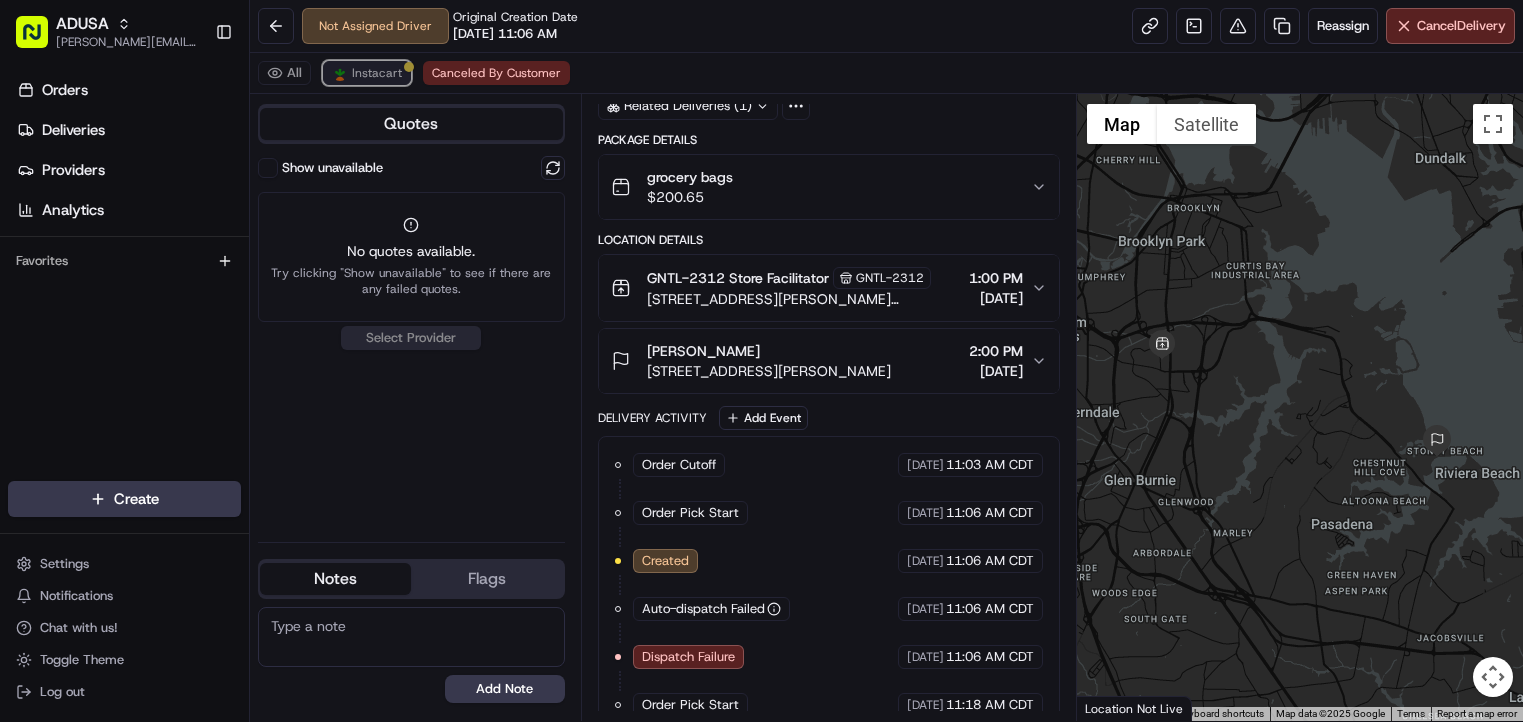 click on "Instacart" at bounding box center [377, 73] 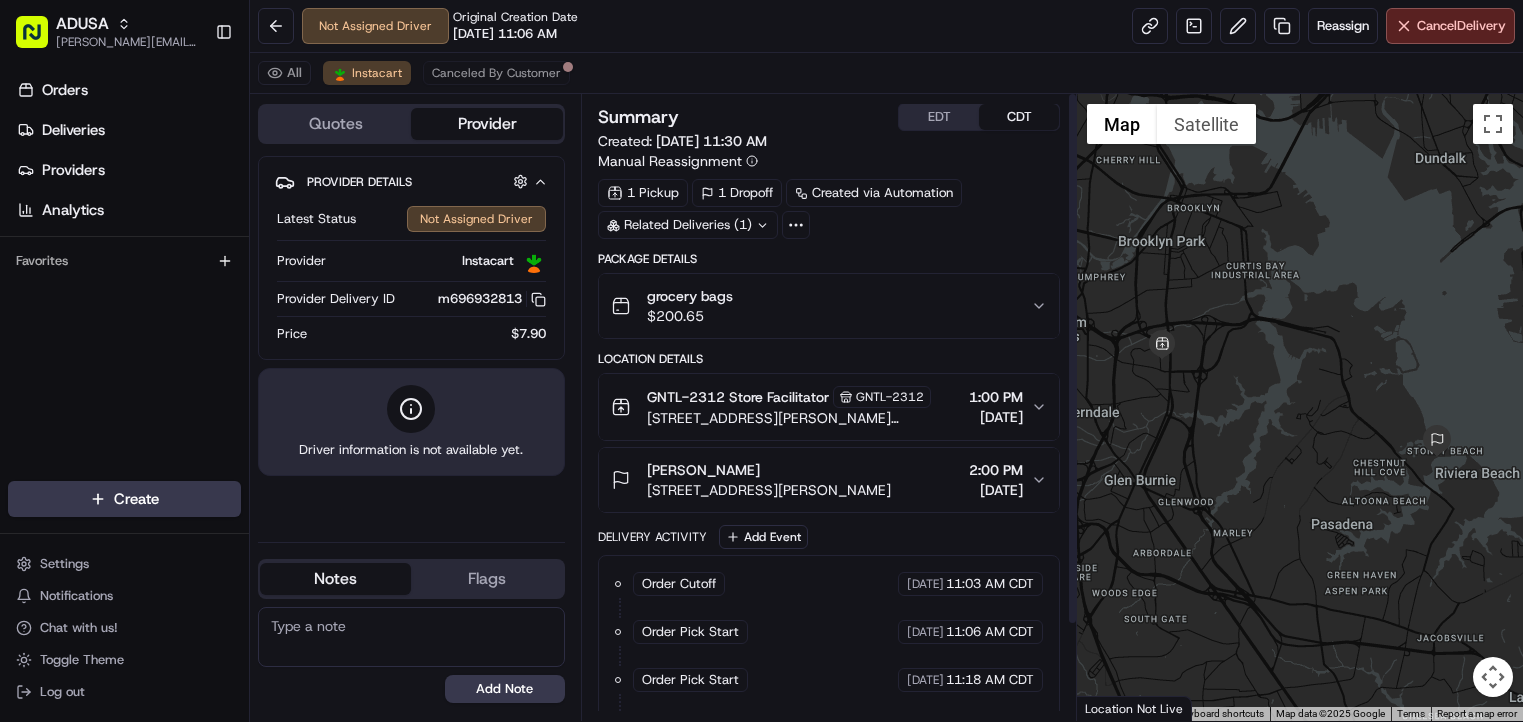 scroll, scrollTop: 0, scrollLeft: 0, axis: both 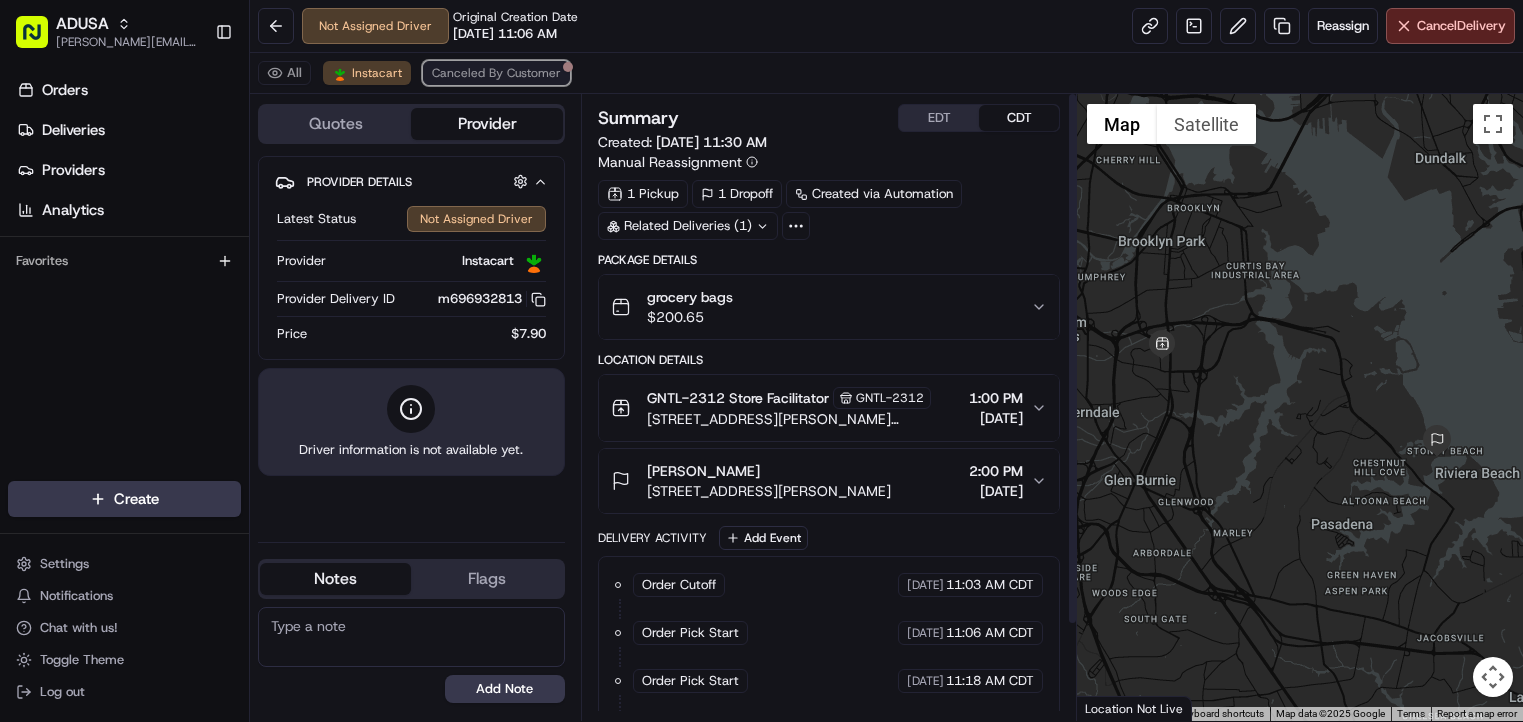 click on "Canceled By Customer" at bounding box center (496, 73) 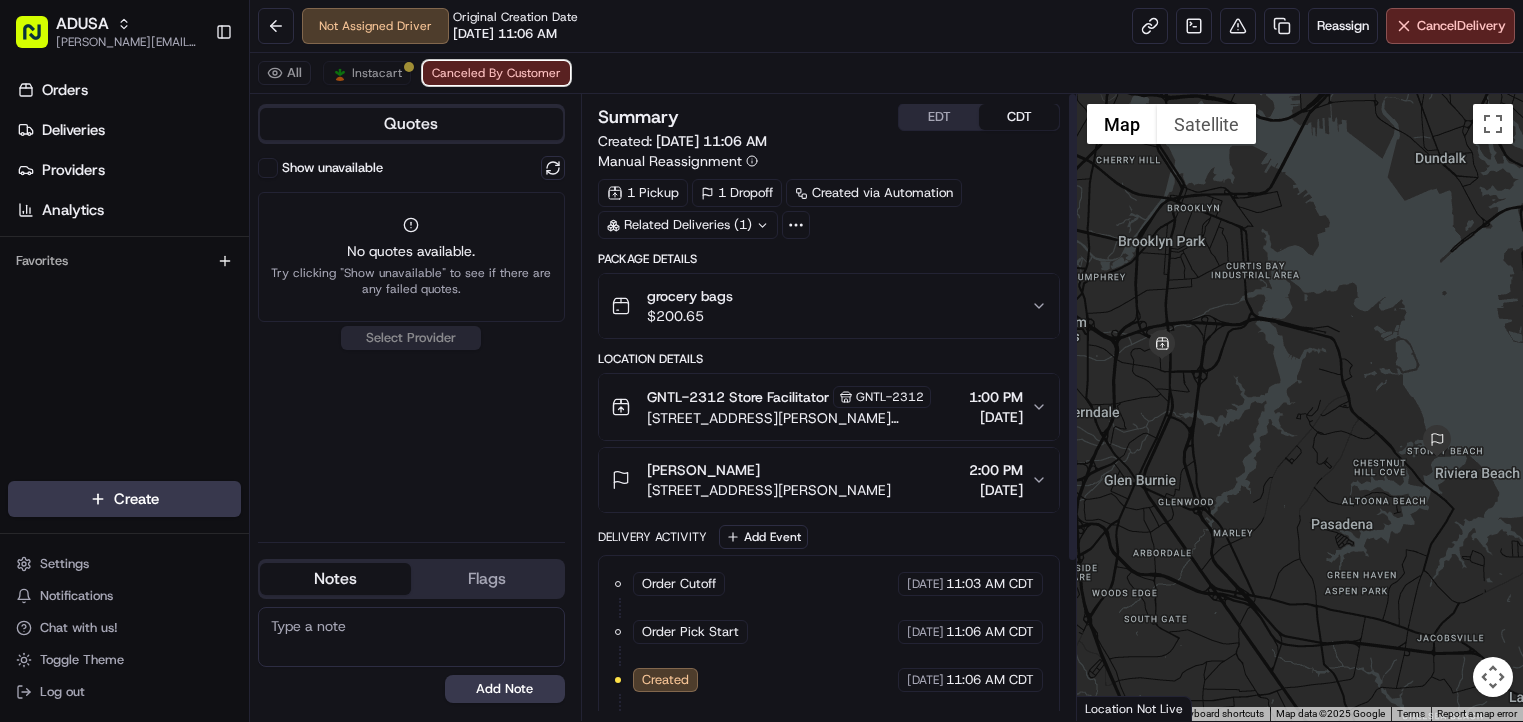 scroll, scrollTop: 0, scrollLeft: 0, axis: both 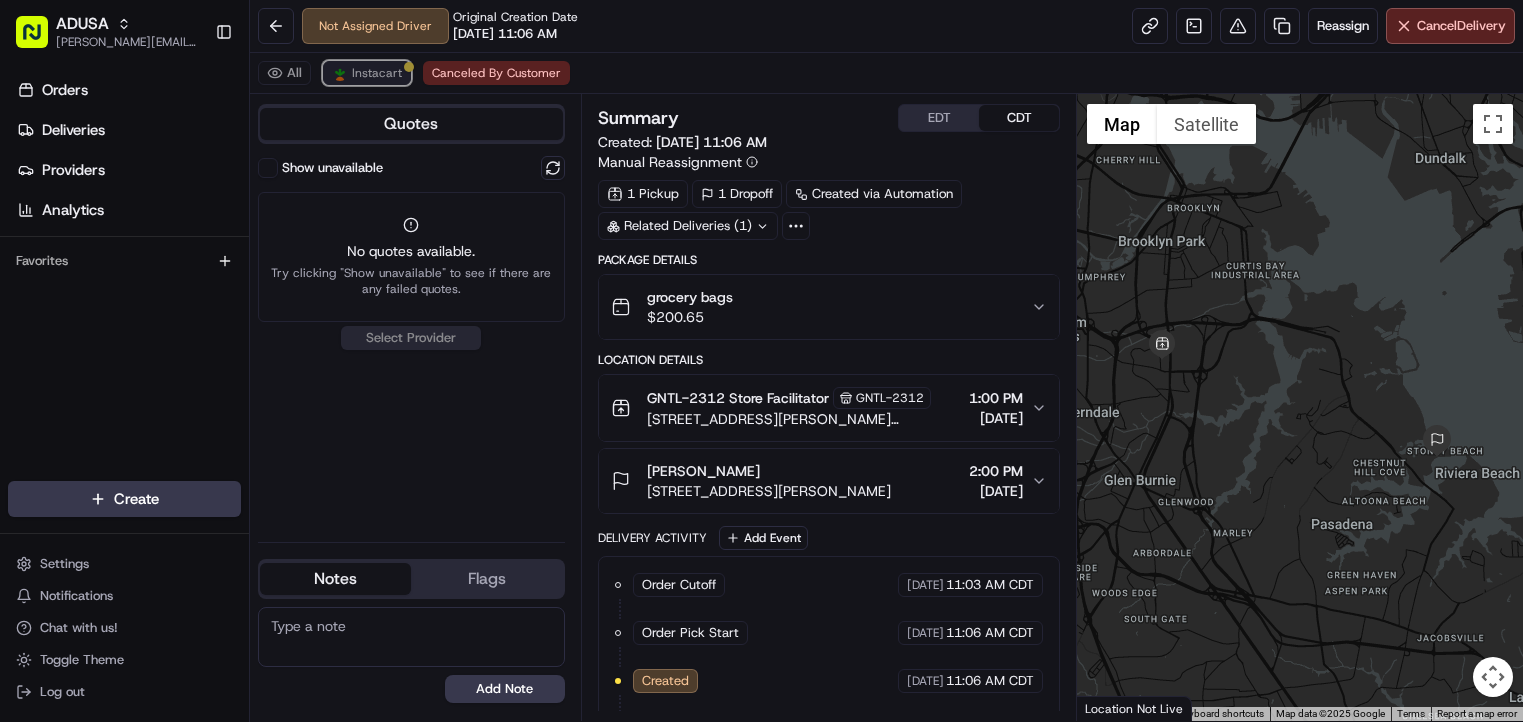 click on "Instacart" at bounding box center (377, 73) 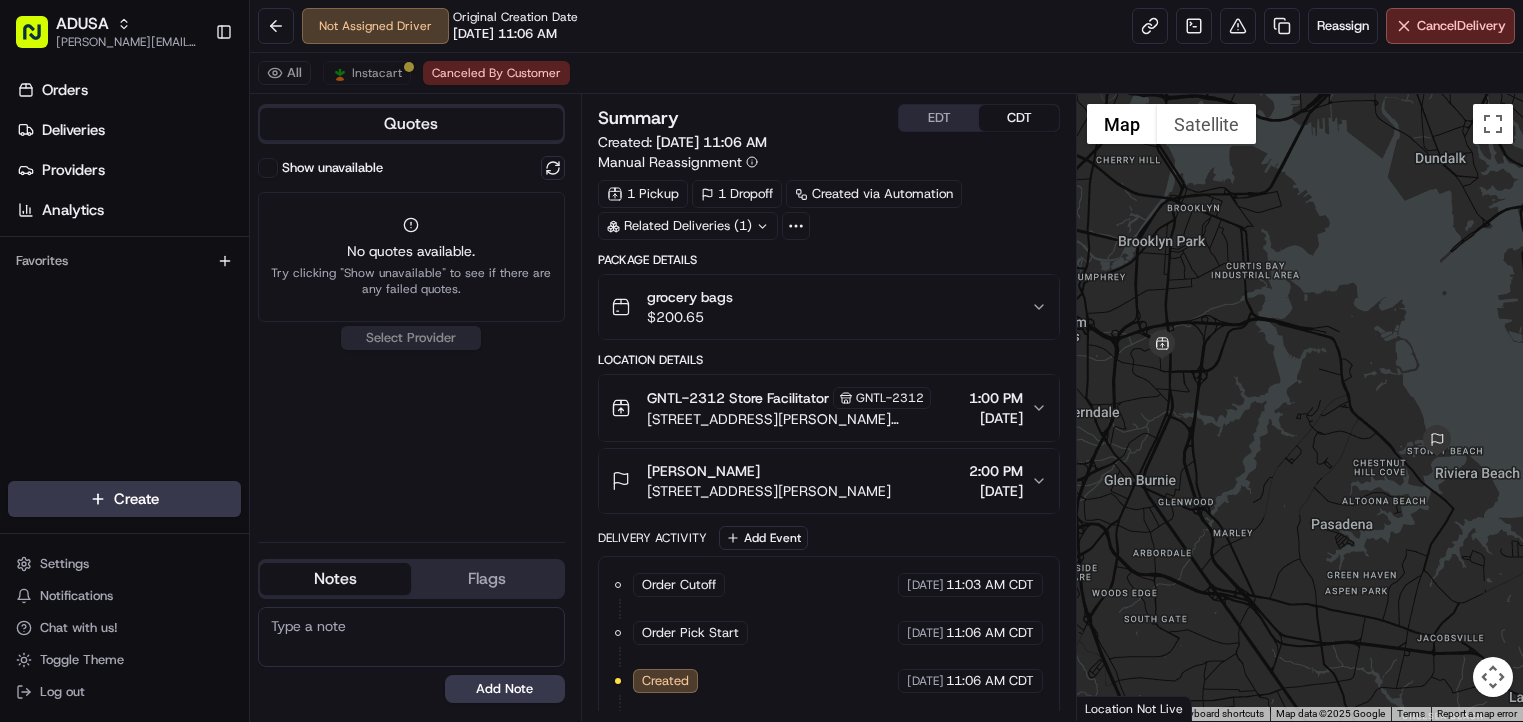 scroll, scrollTop: 0, scrollLeft: 0, axis: both 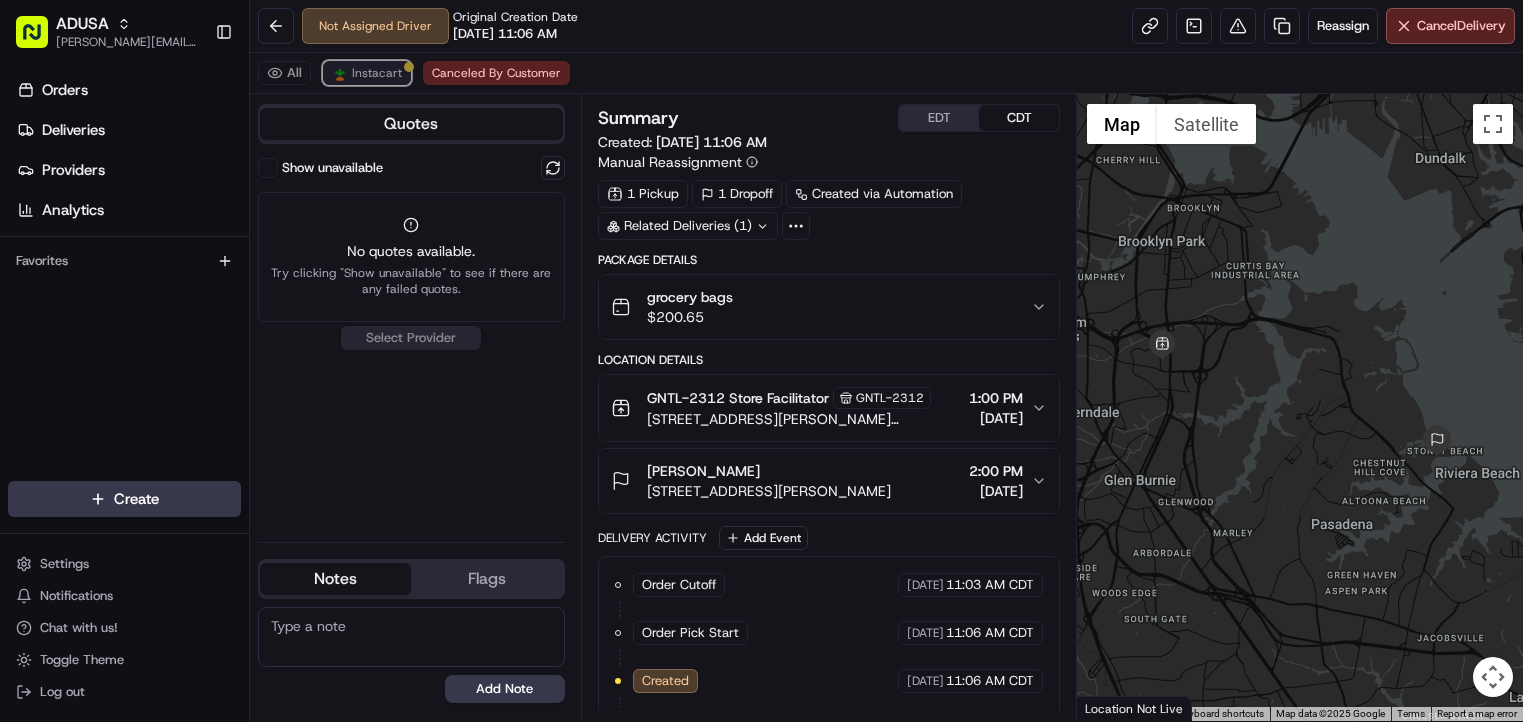 click on "Instacart" at bounding box center [377, 73] 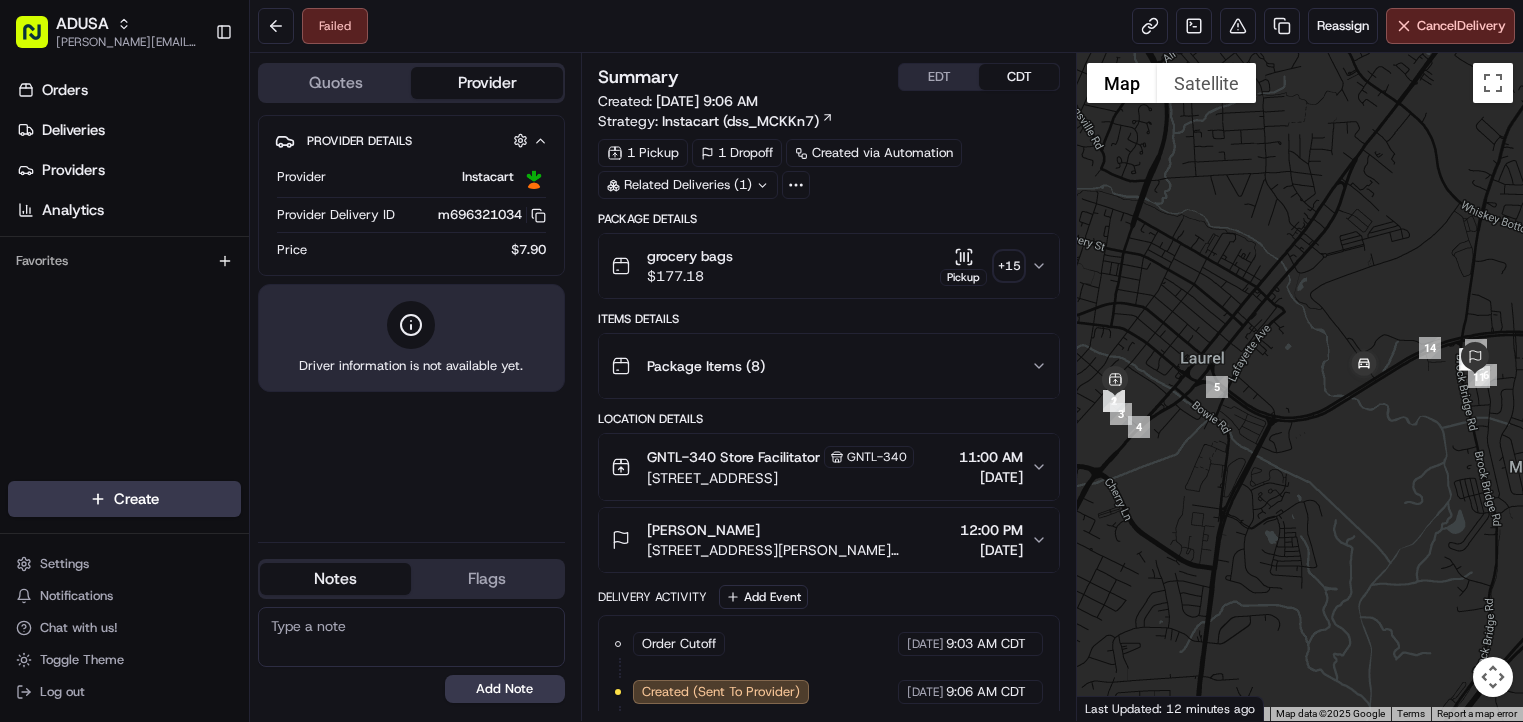 scroll, scrollTop: 0, scrollLeft: 0, axis: both 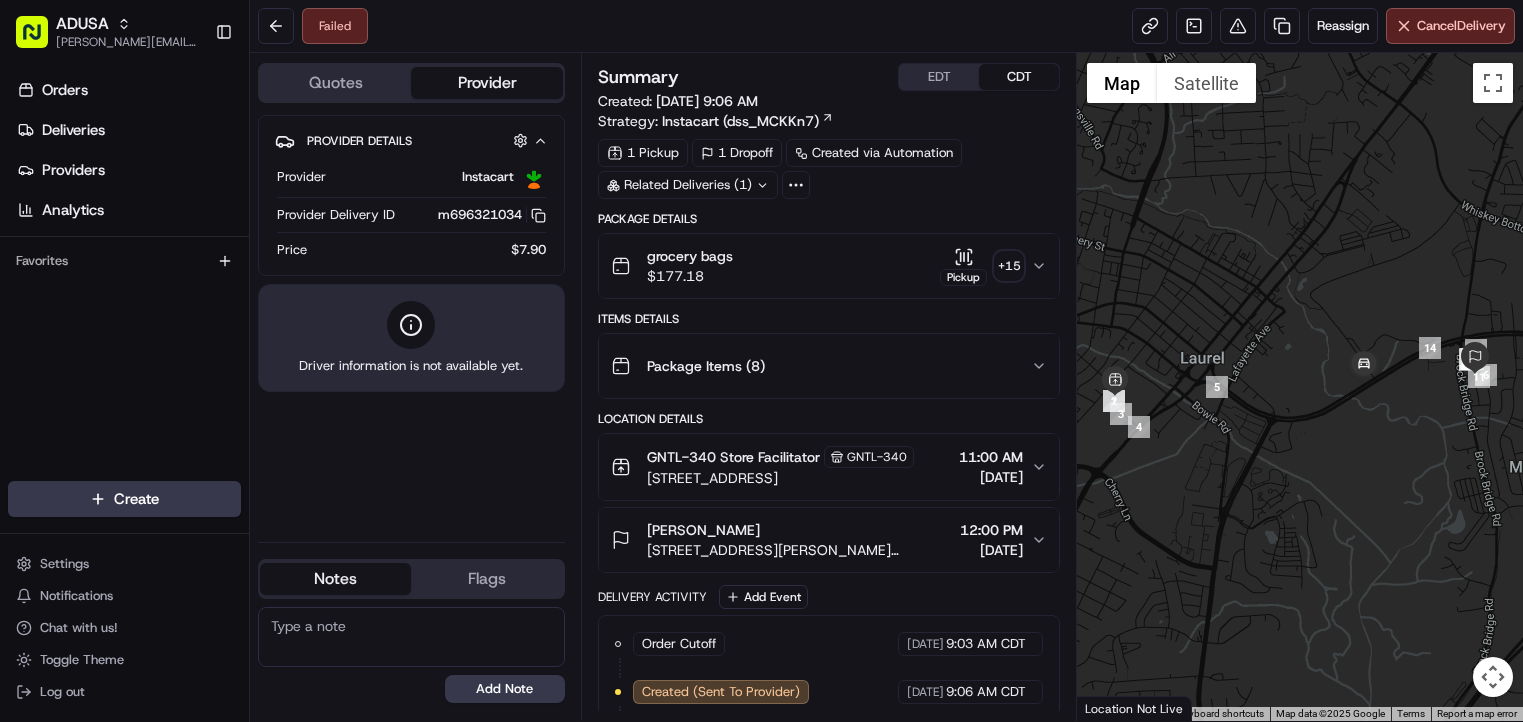 click on "Orders Deliveries Providers Analytics Favorites" at bounding box center [124, 280] 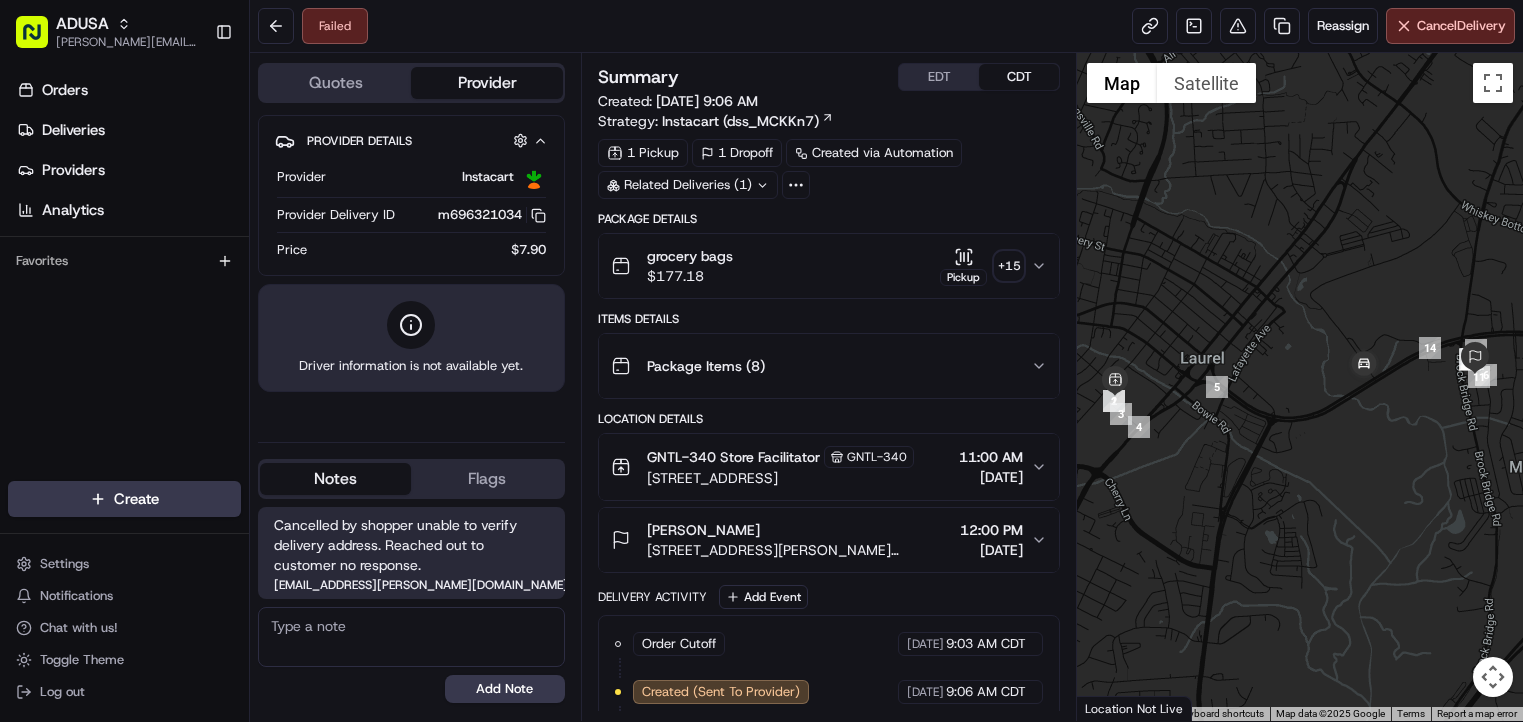 scroll, scrollTop: 0, scrollLeft: 0, axis: both 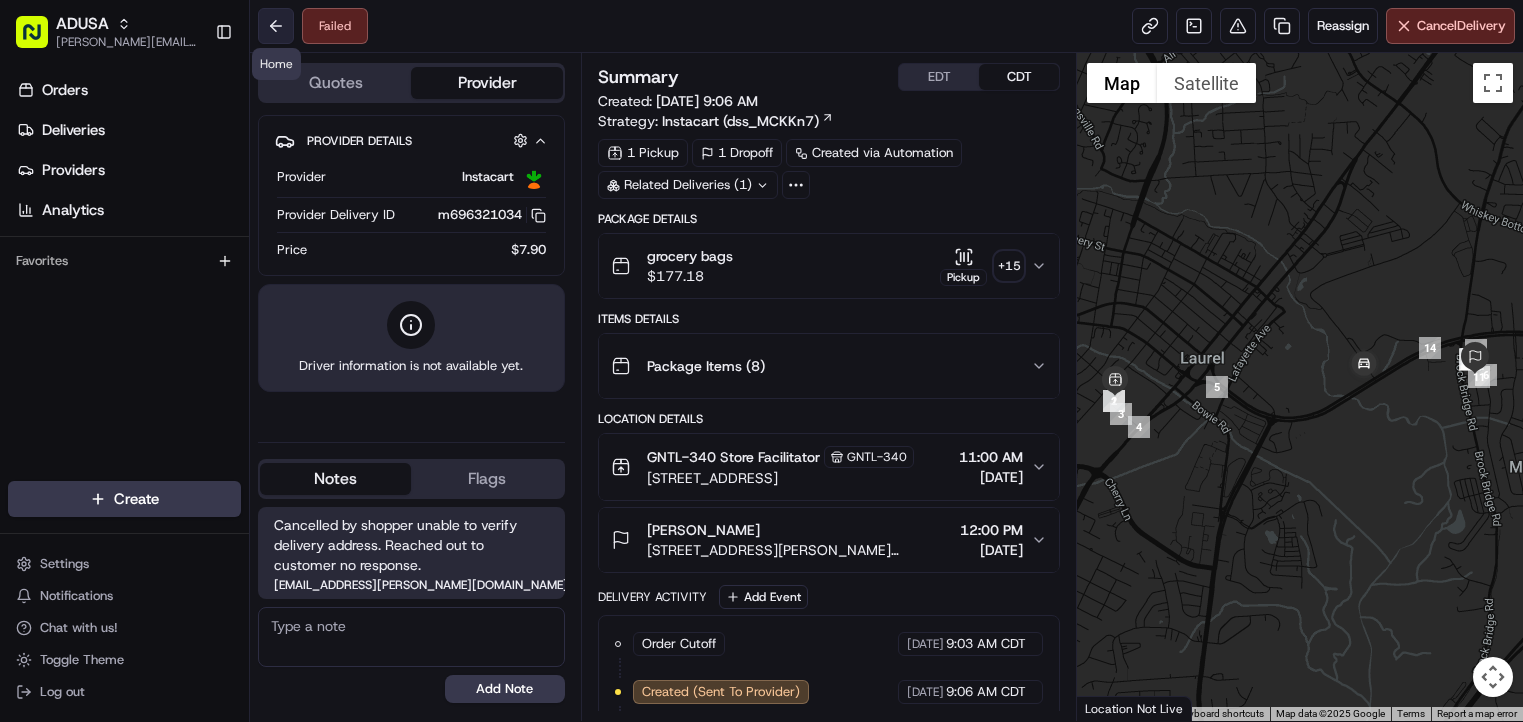 click at bounding box center [276, 26] 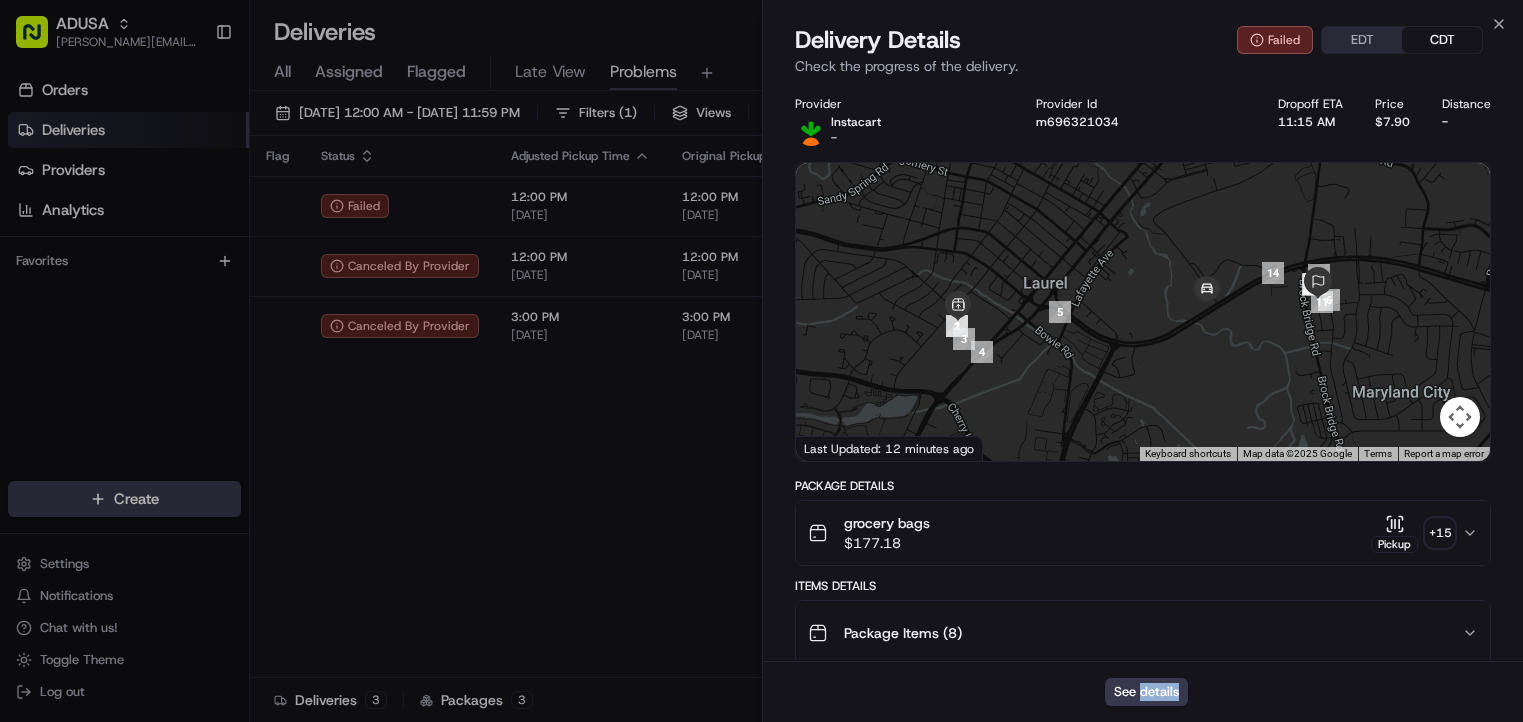 scroll, scrollTop: 0, scrollLeft: 0, axis: both 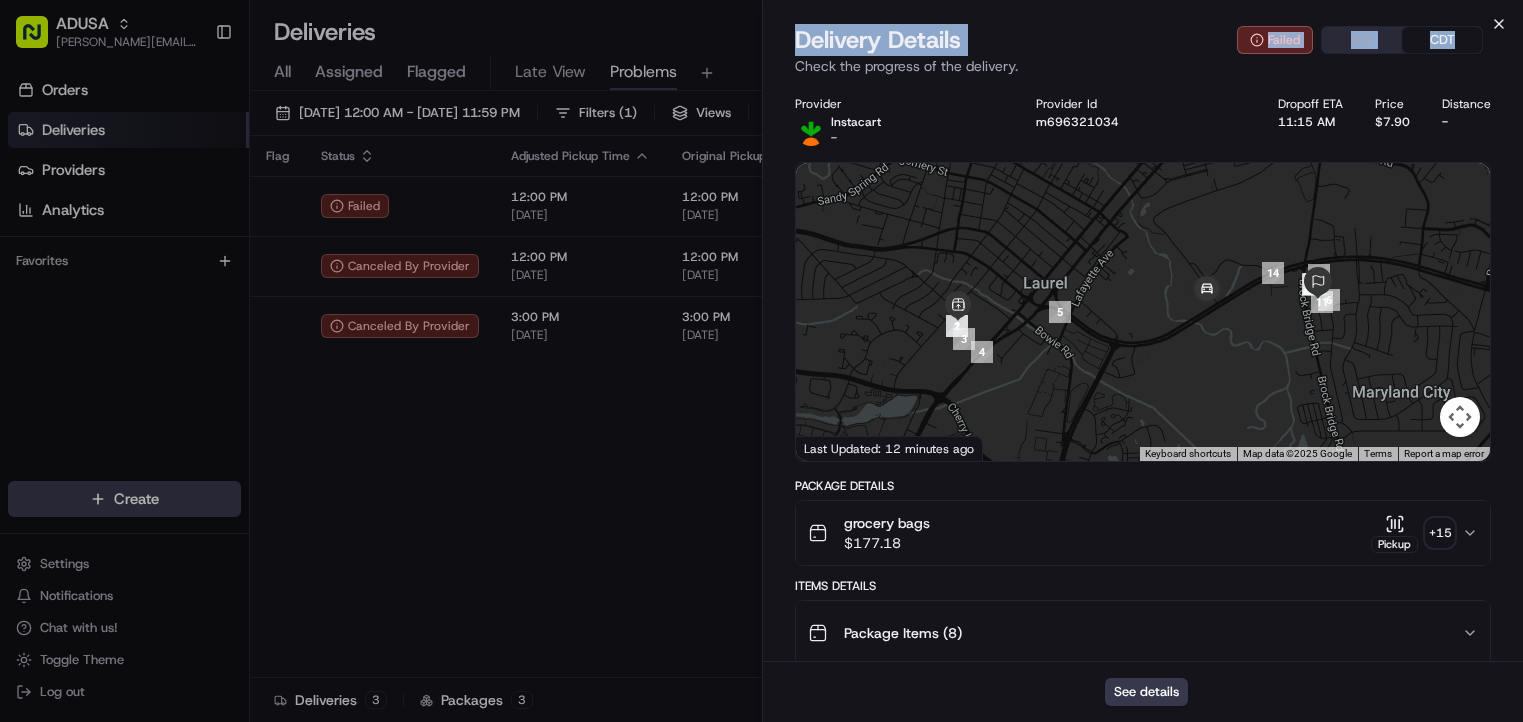 drag, startPoint x: 1483, startPoint y: 17, endPoint x: 1500, endPoint y: 21, distance: 17.464249 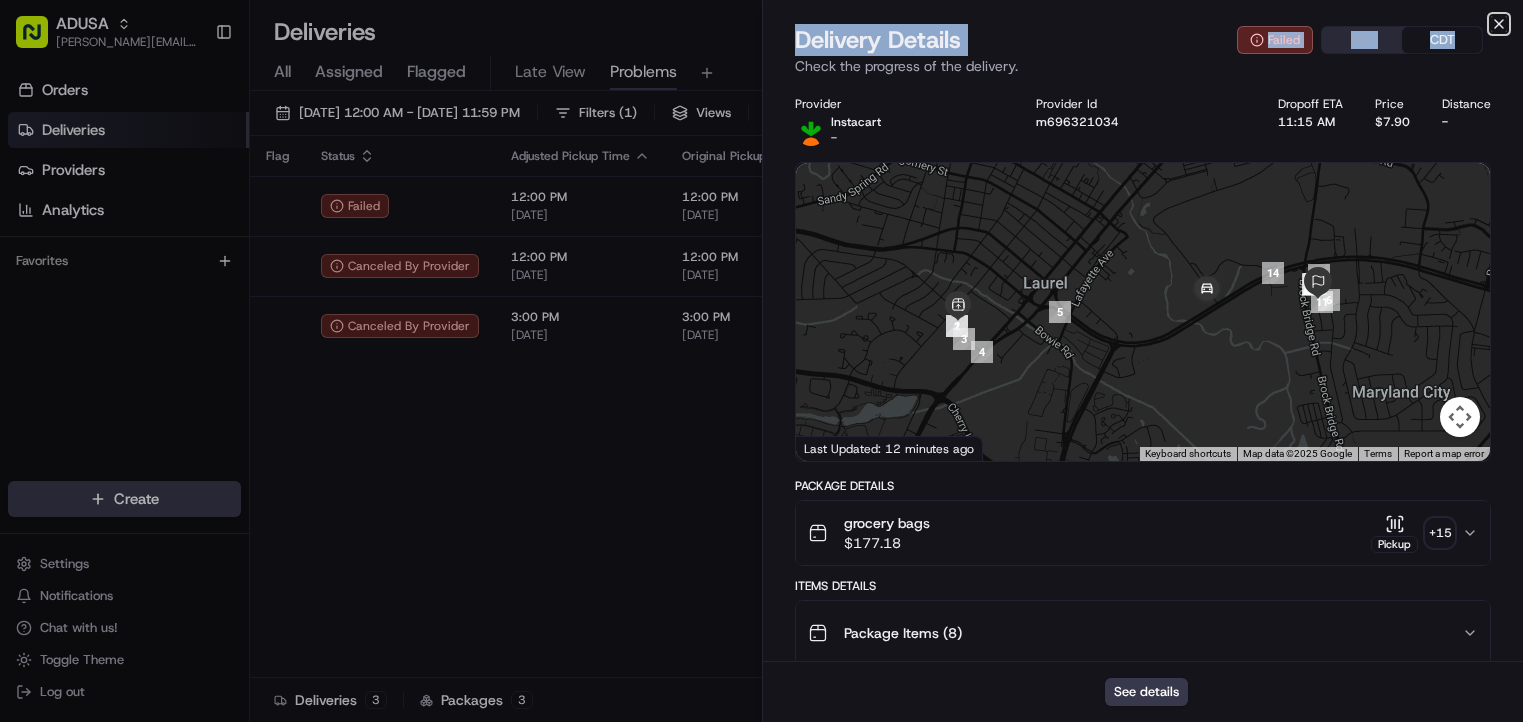 click 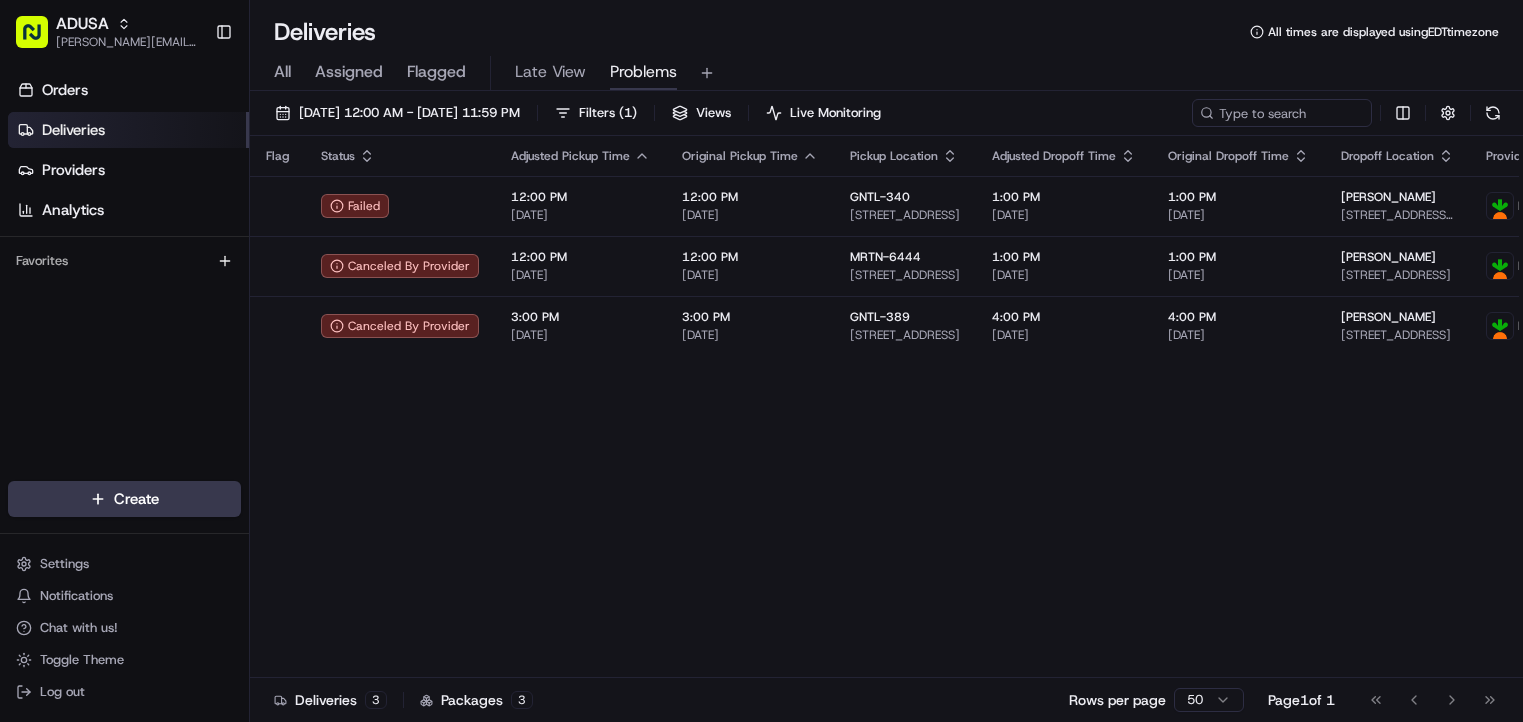 click on "Deliveries All times are displayed using  EDT  timezone" at bounding box center [886, 32] 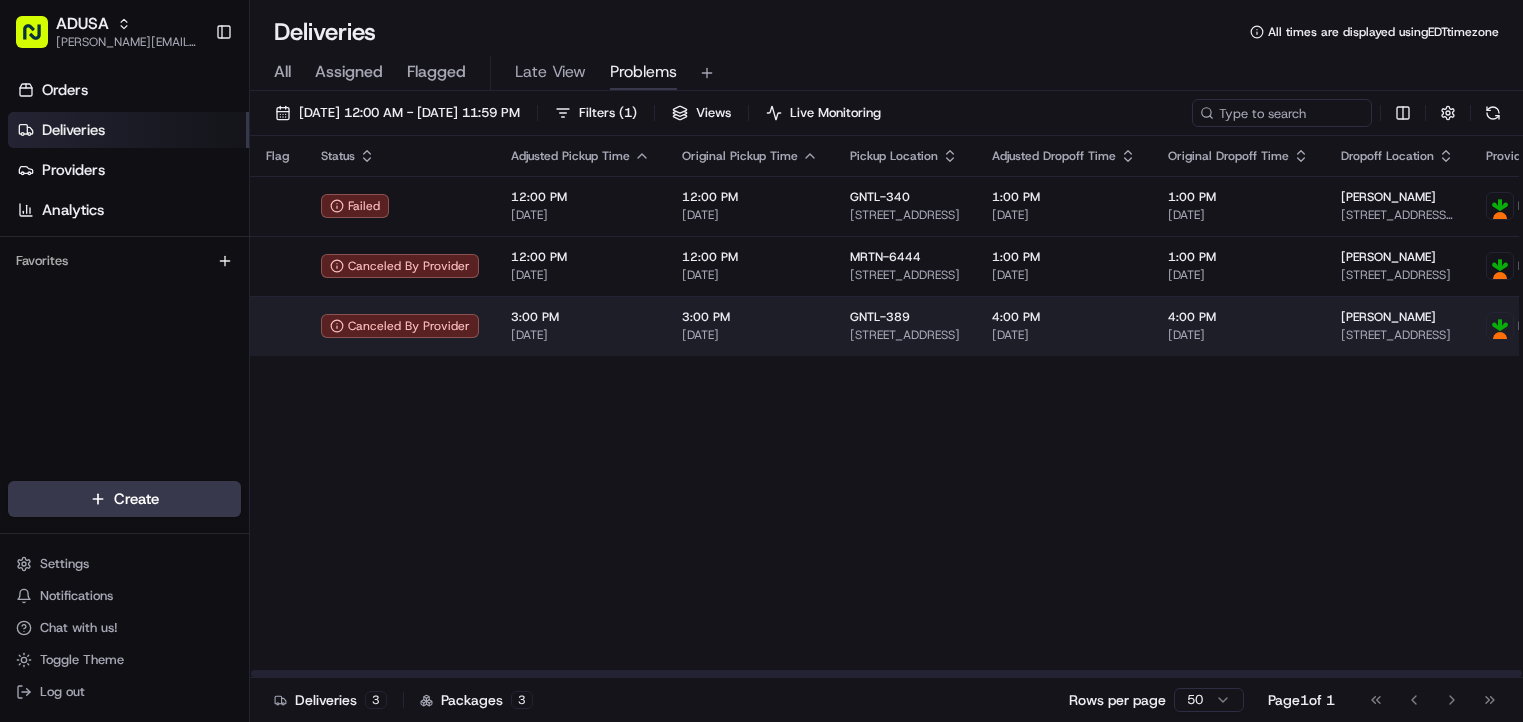 click on "3:00 PM 07/12/2025" at bounding box center (580, 326) 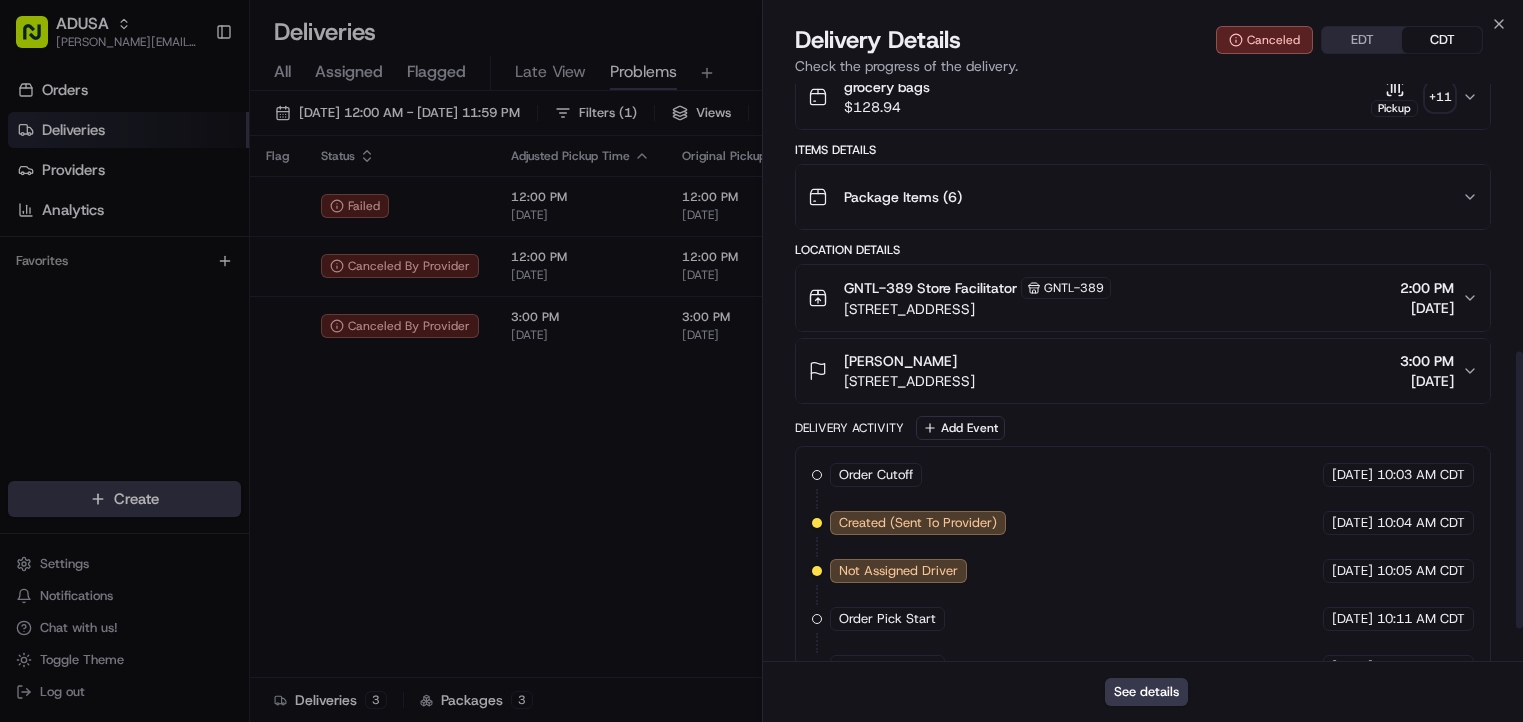 scroll, scrollTop: 627, scrollLeft: 0, axis: vertical 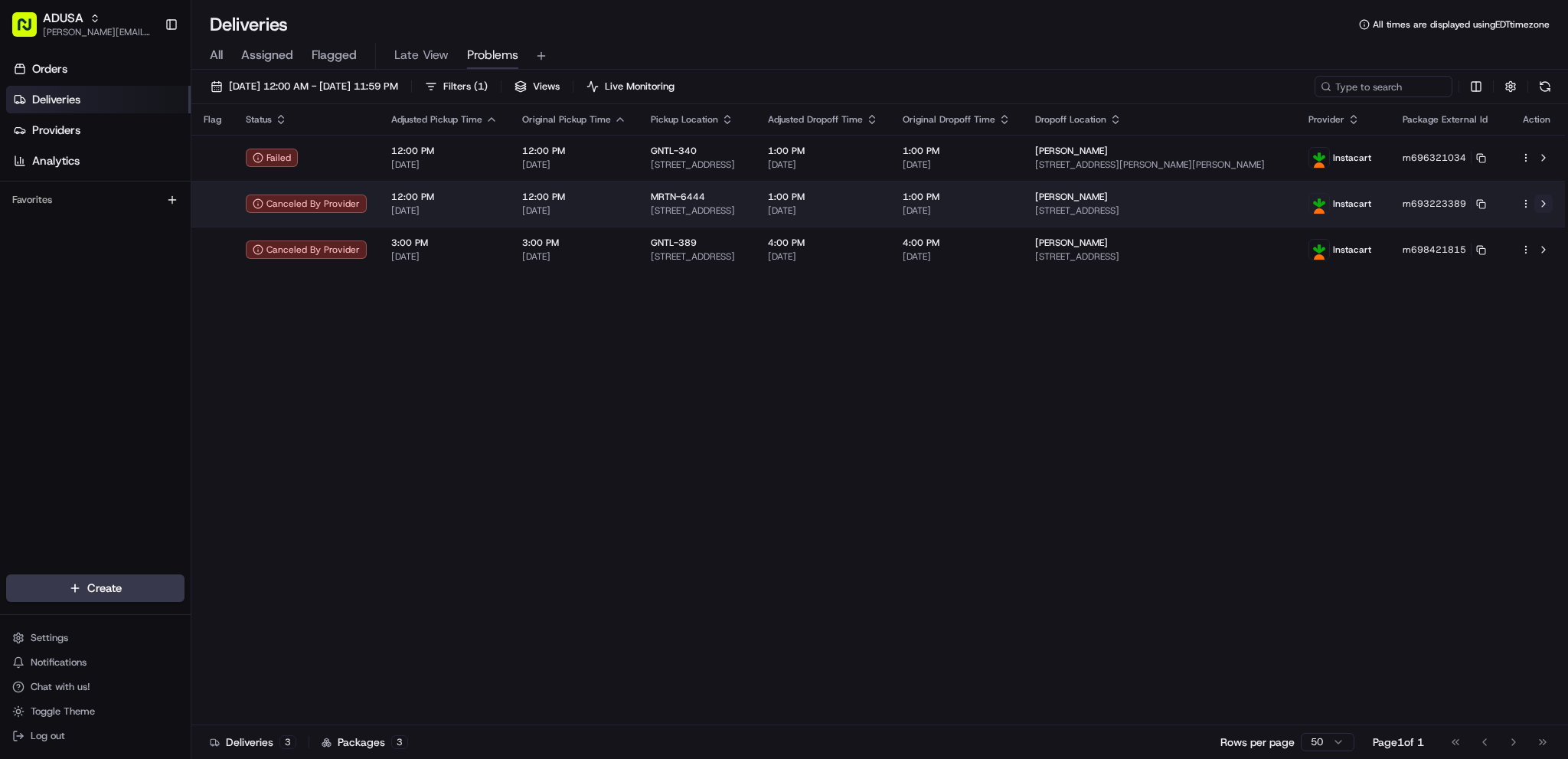 click at bounding box center (1544, 204) 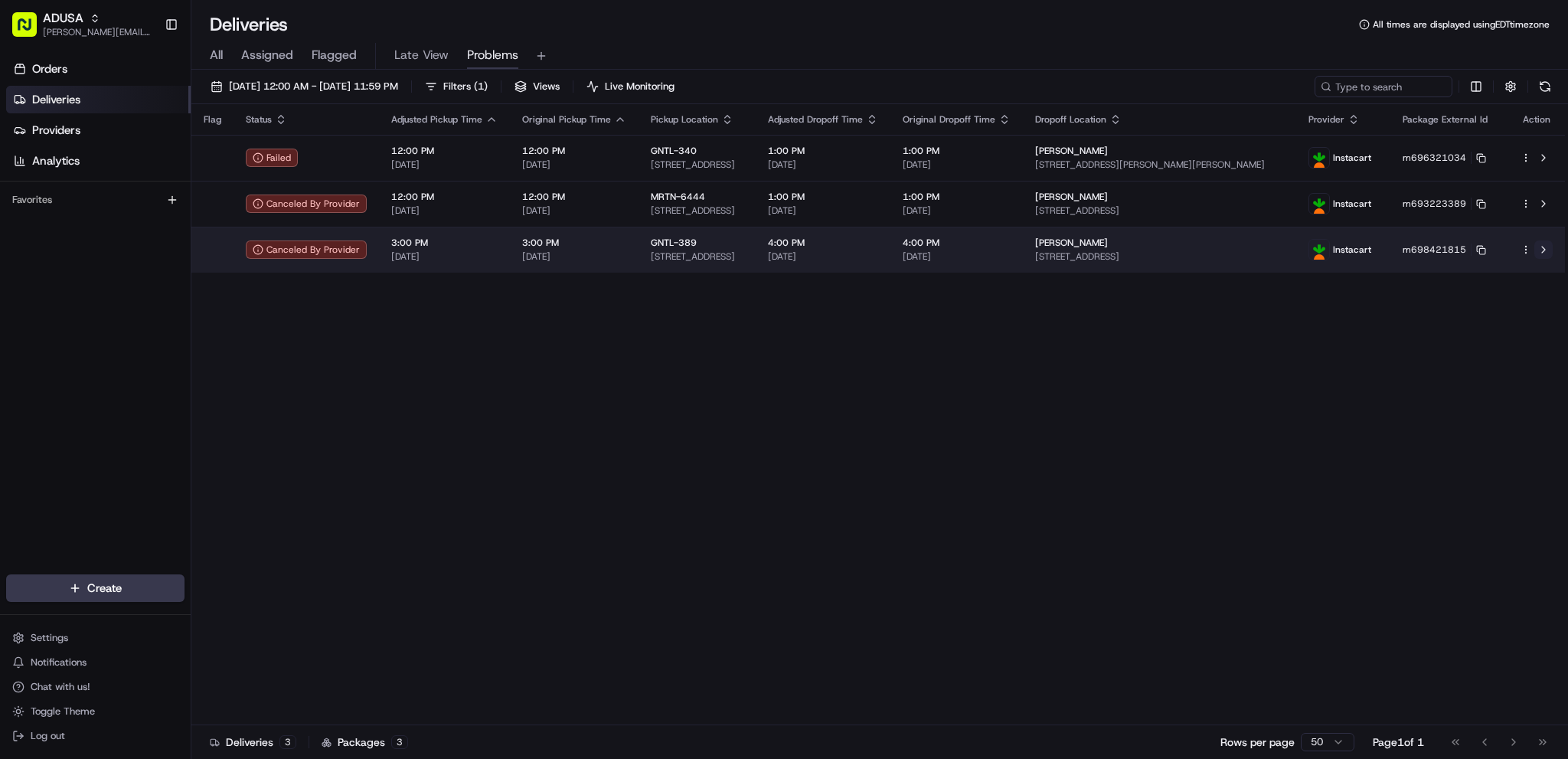 click at bounding box center (1544, 250) 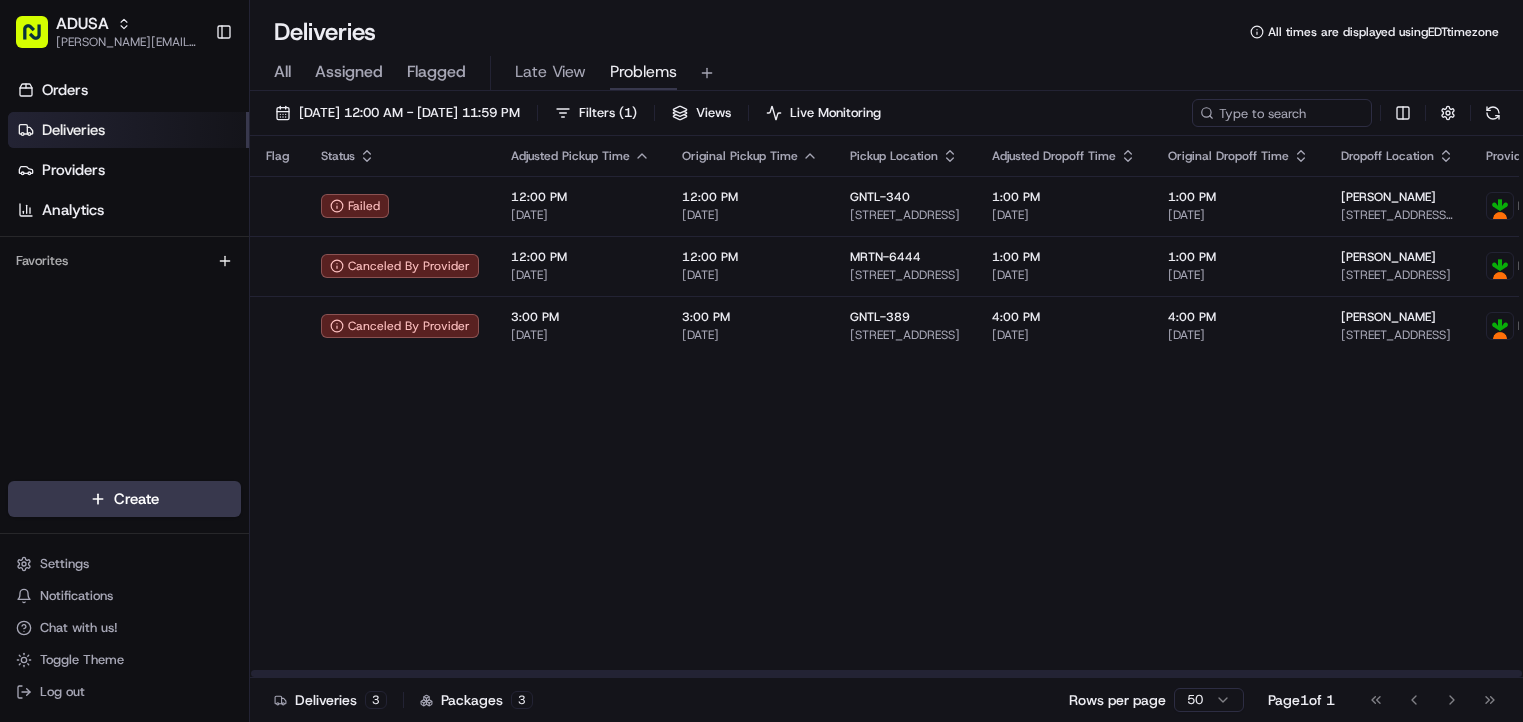 drag, startPoint x: 635, startPoint y: 677, endPoint x: 748, endPoint y: 677, distance: 113 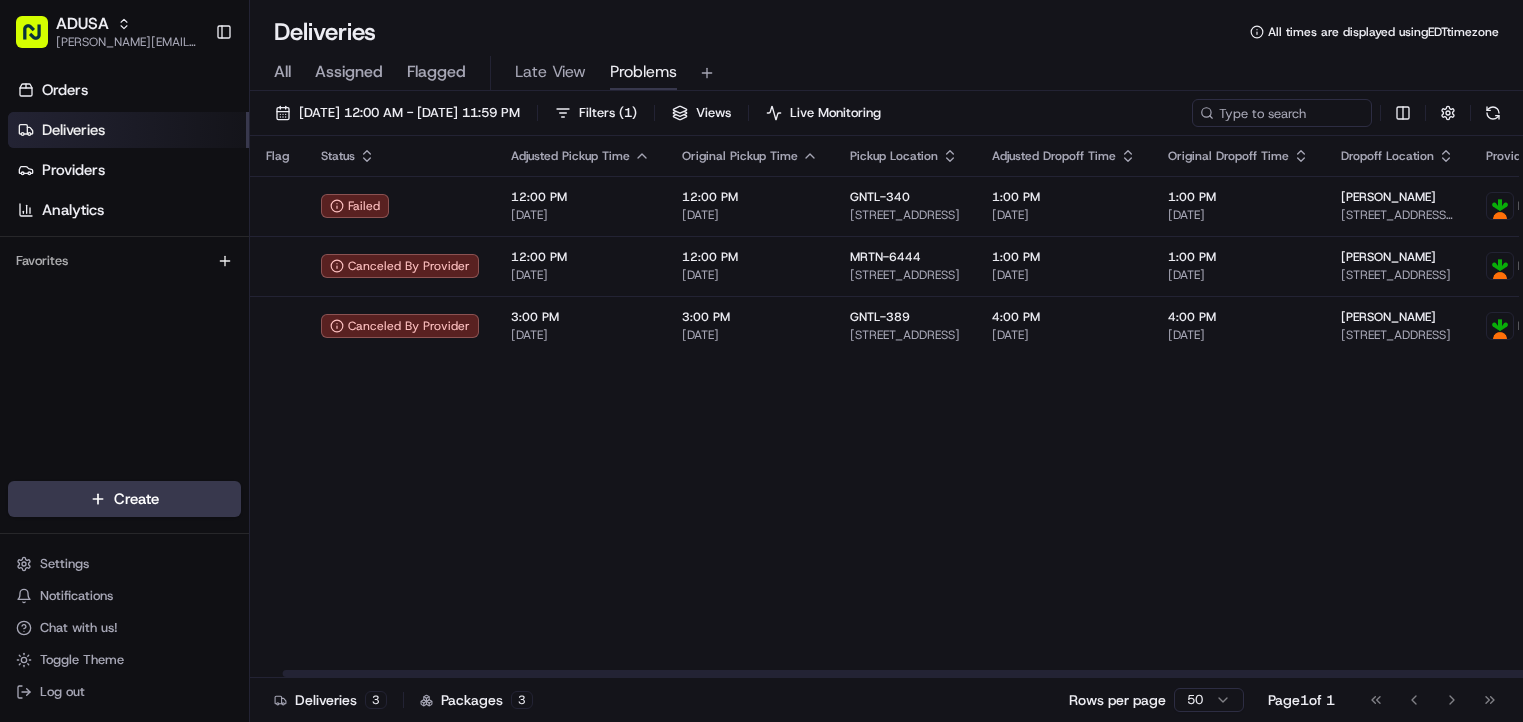 scroll, scrollTop: 0, scrollLeft: 44, axis: horizontal 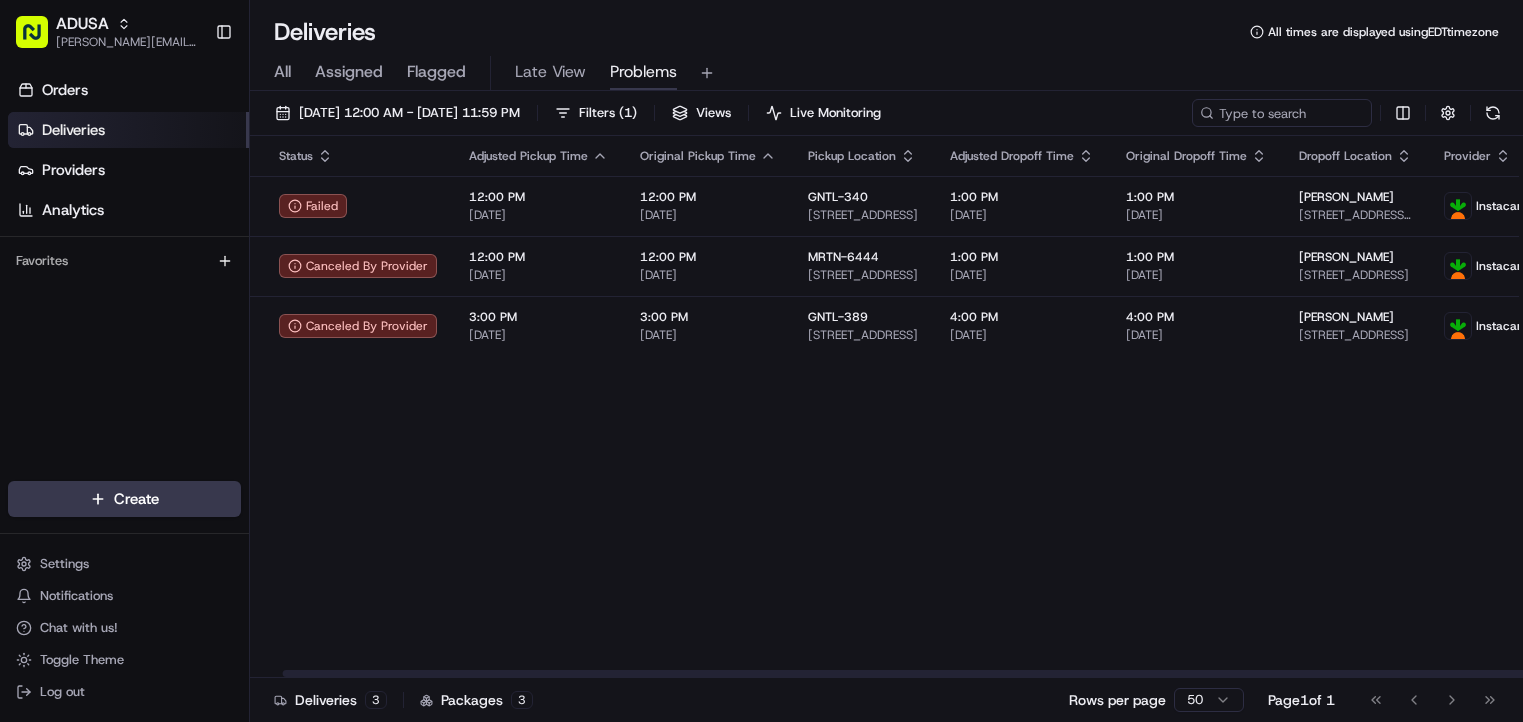 drag, startPoint x: 804, startPoint y: 676, endPoint x: 817, endPoint y: 675, distance: 13.038404 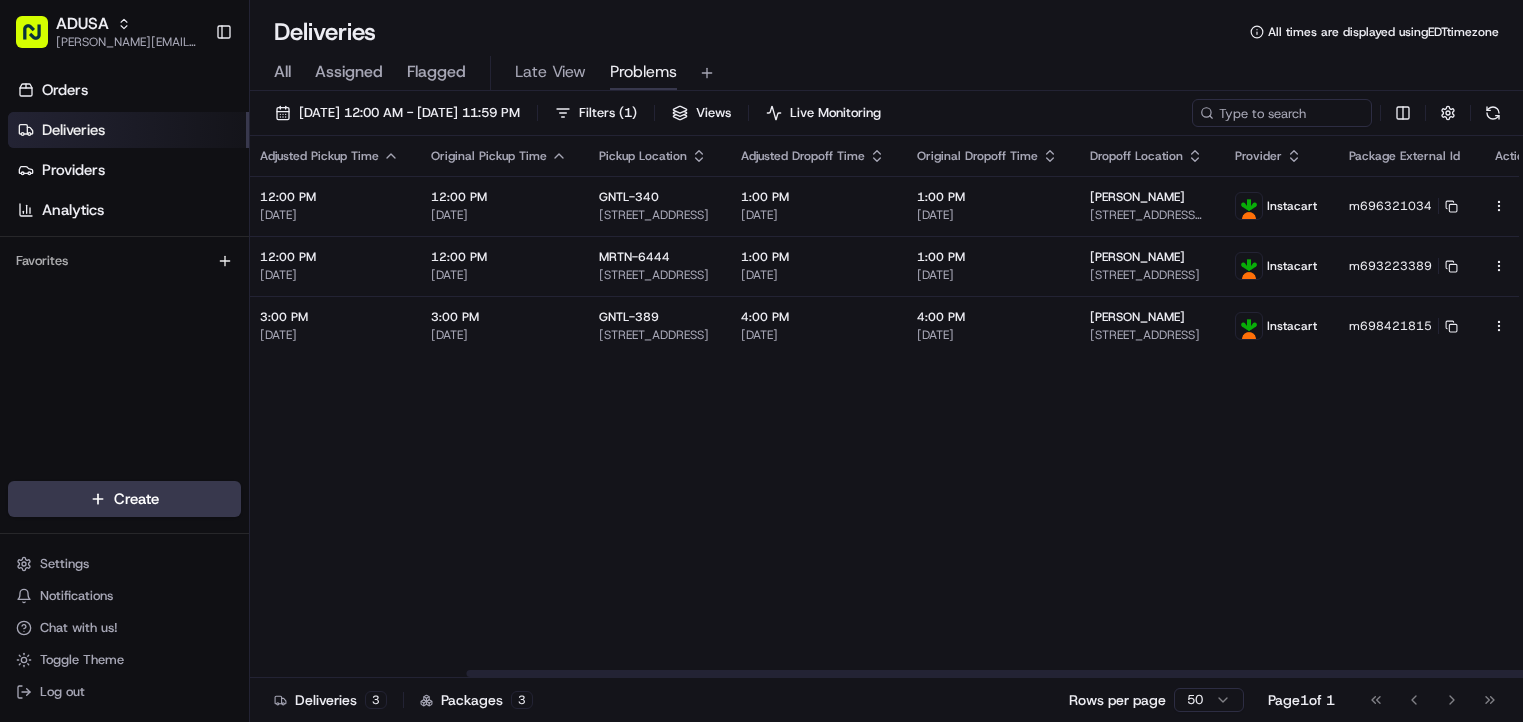 scroll, scrollTop: 0, scrollLeft: 259, axis: horizontal 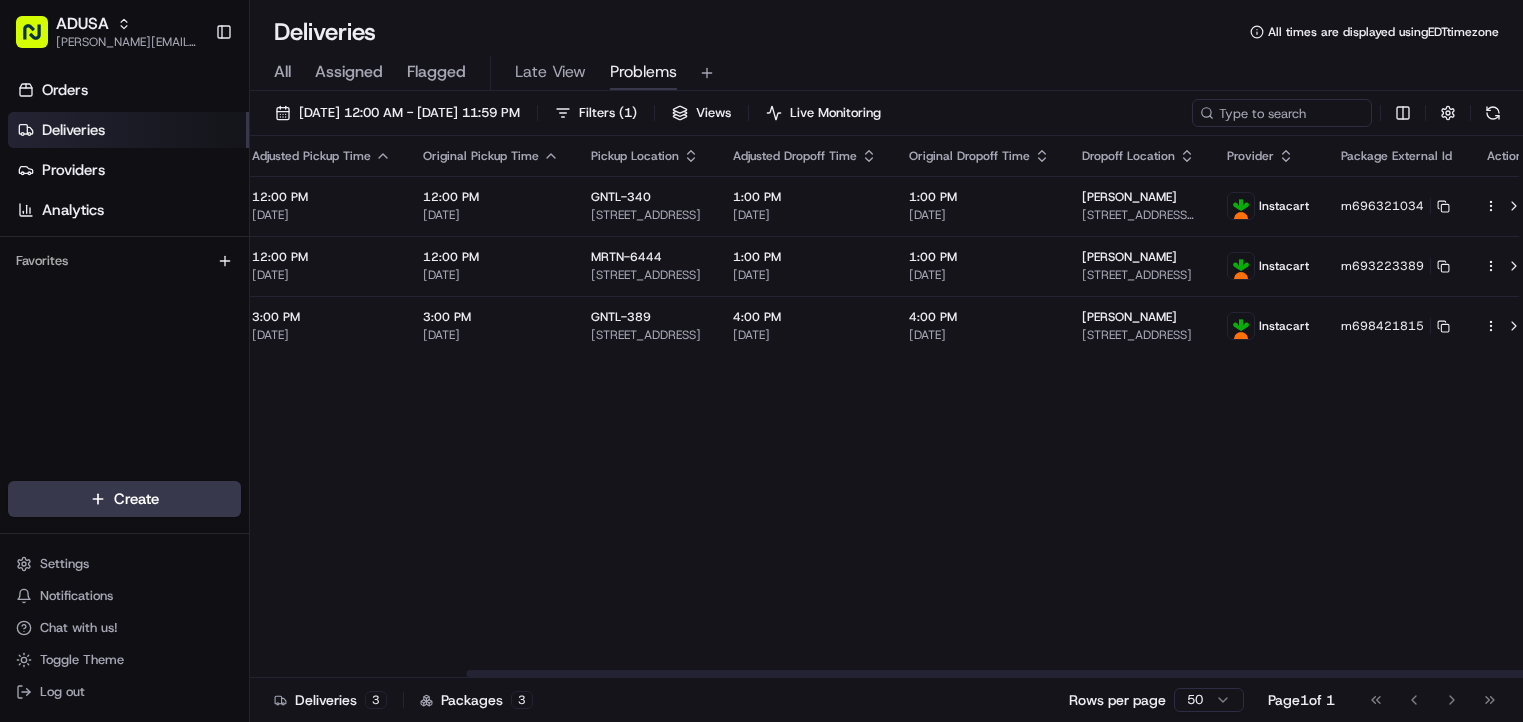 drag, startPoint x: 853, startPoint y: 674, endPoint x: 1136, endPoint y: 679, distance: 283.04416 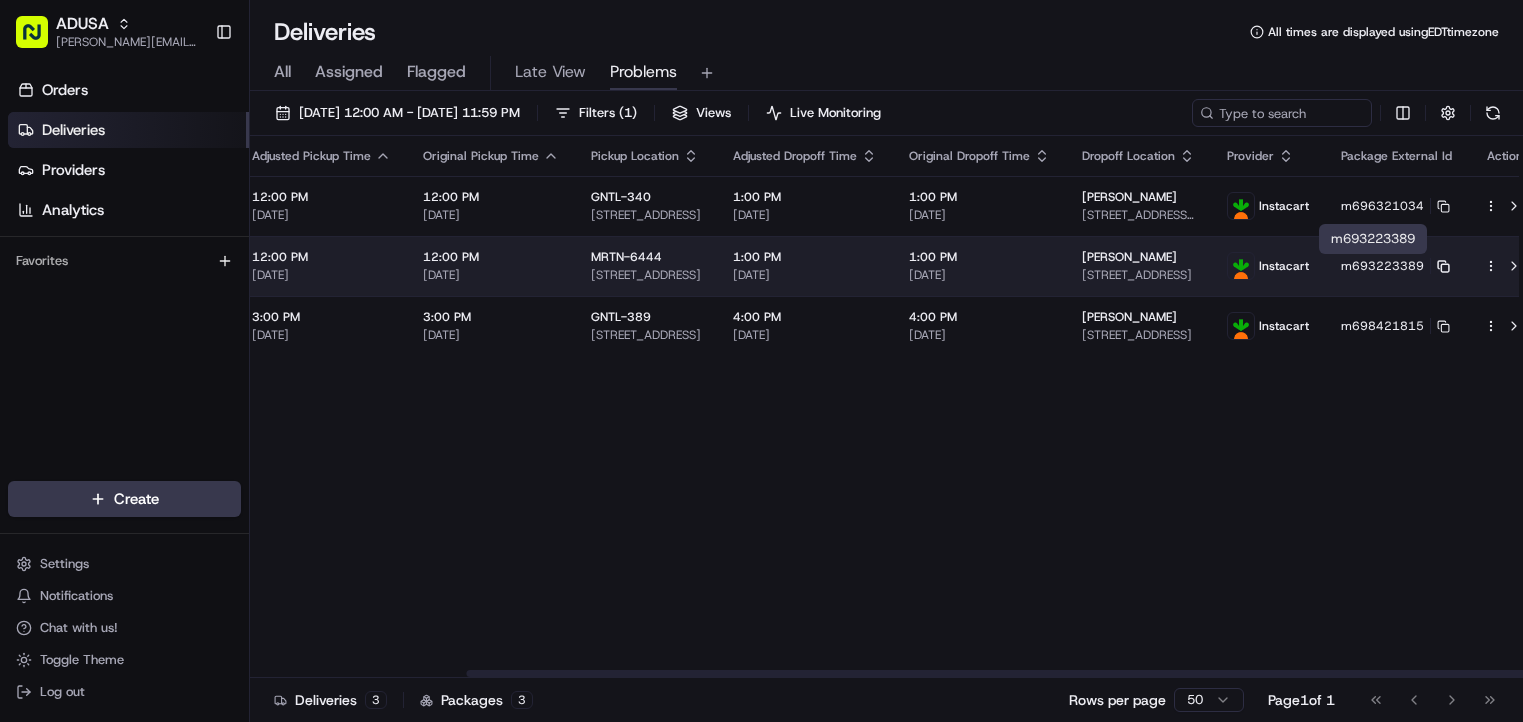 click 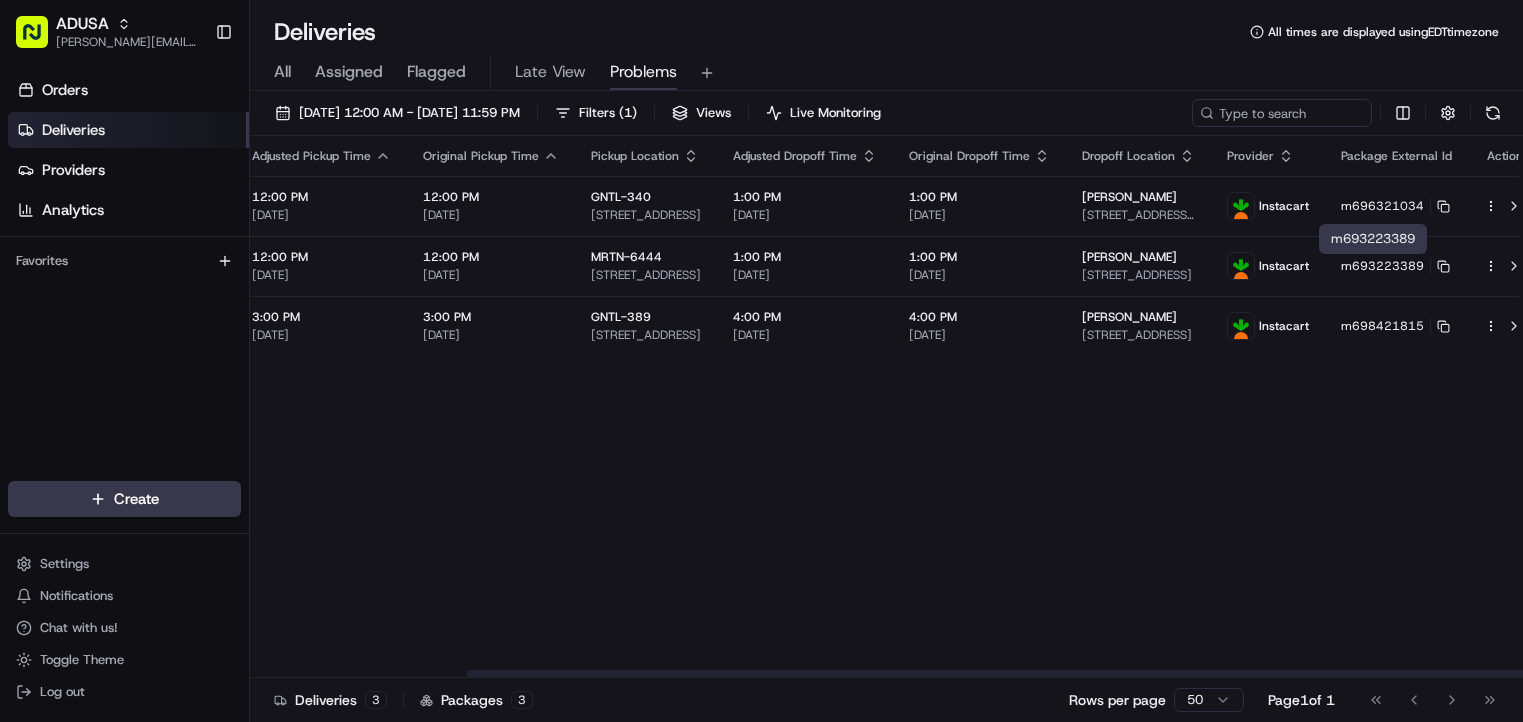 scroll, scrollTop: 0, scrollLeft: 0, axis: both 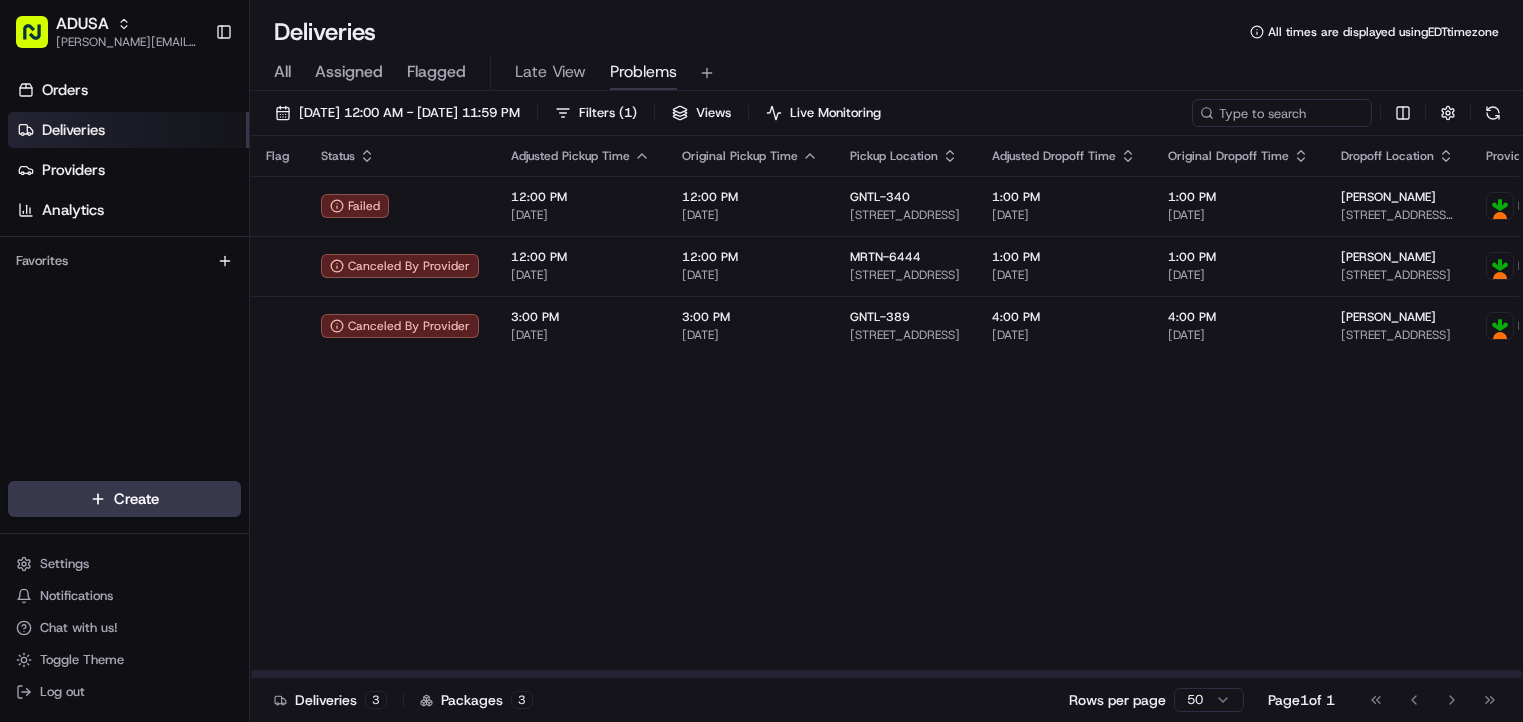 drag, startPoint x: 1177, startPoint y: 561, endPoint x: 800, endPoint y: 557, distance: 377.0212 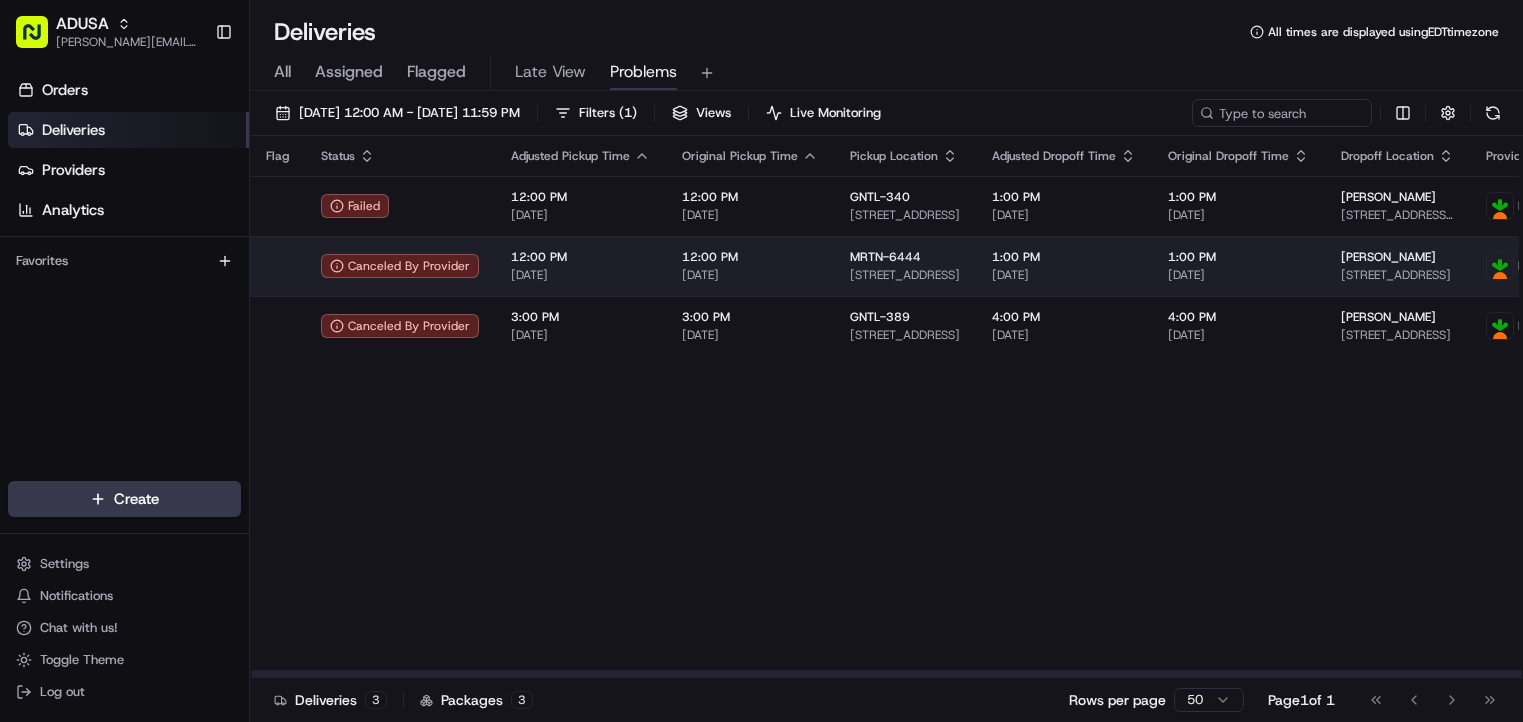 click on "[DATE]" at bounding box center (750, 275) 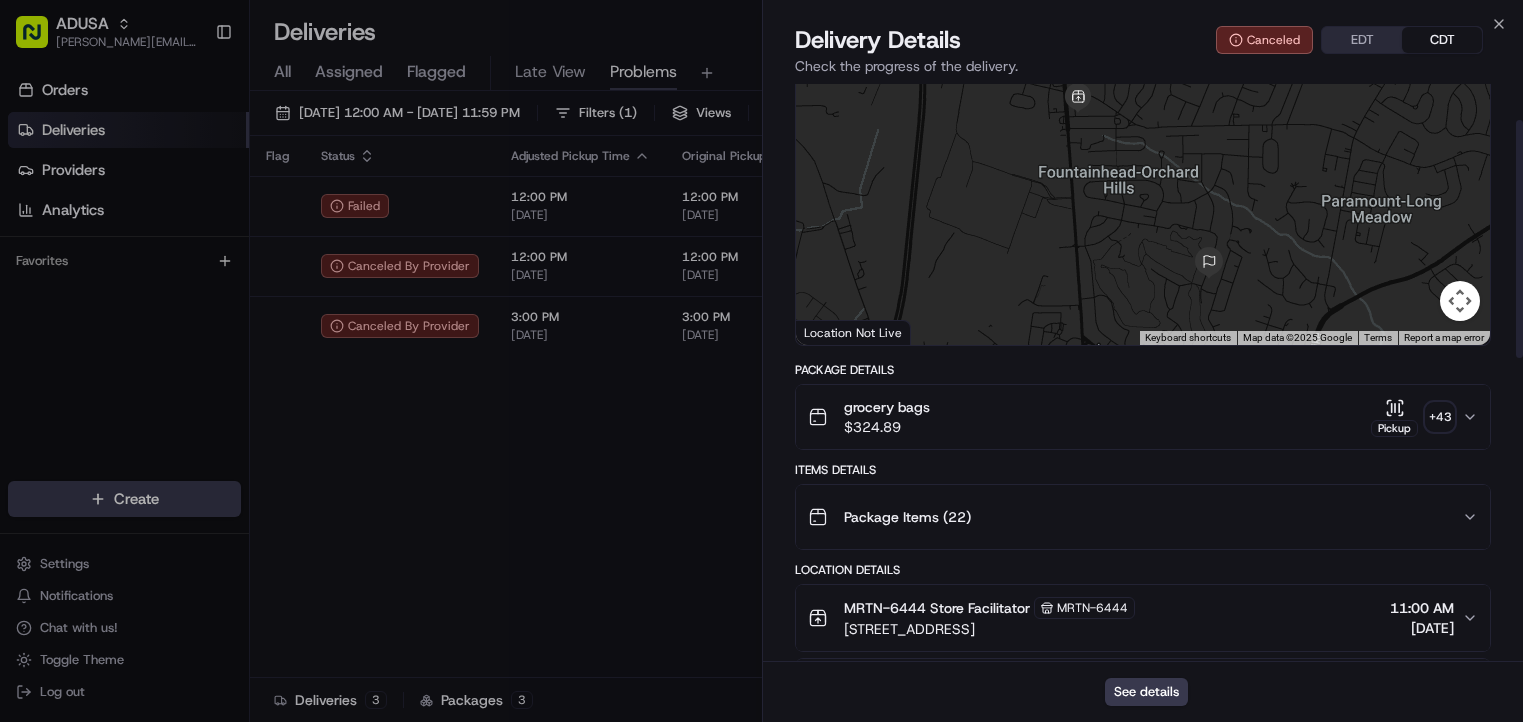 scroll, scrollTop: 0, scrollLeft: 0, axis: both 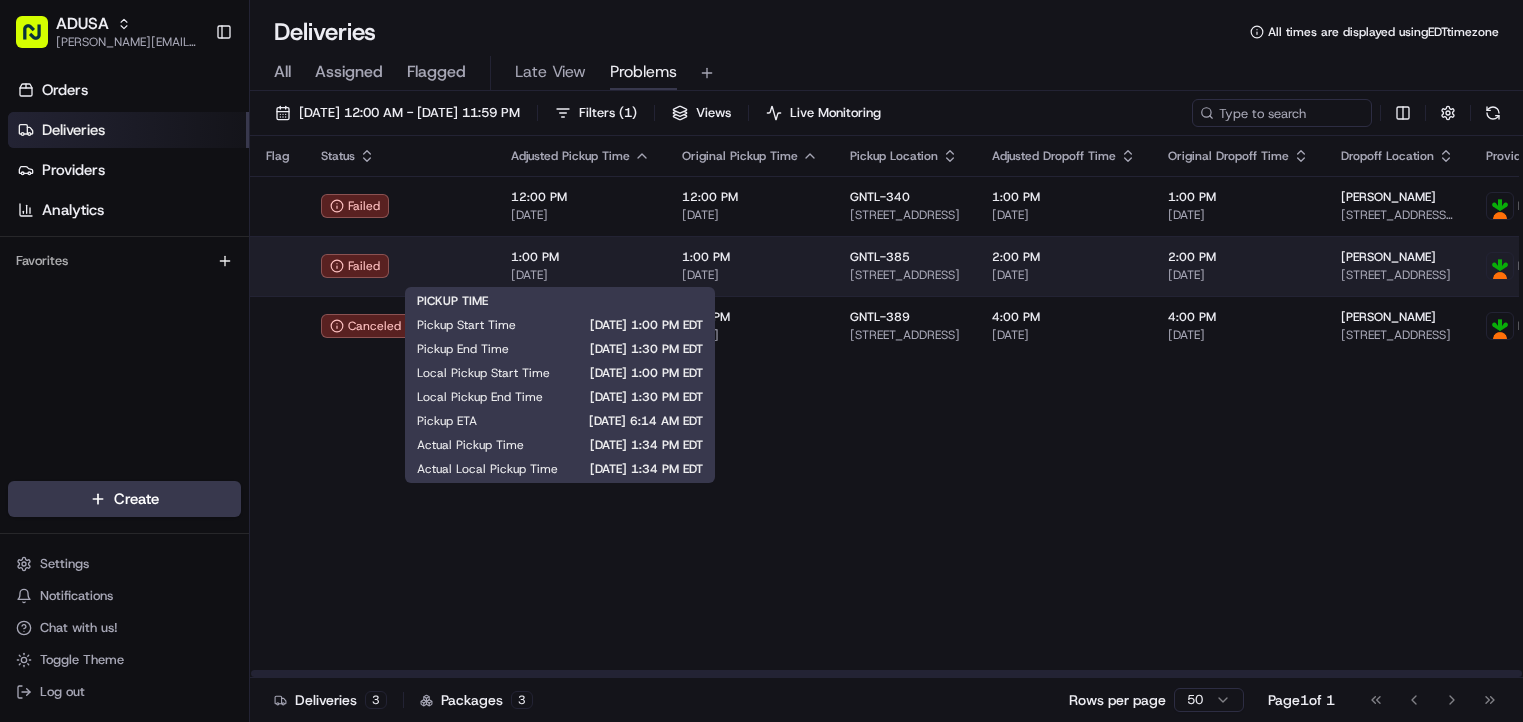 click on "1:00 PM" at bounding box center [580, 257] 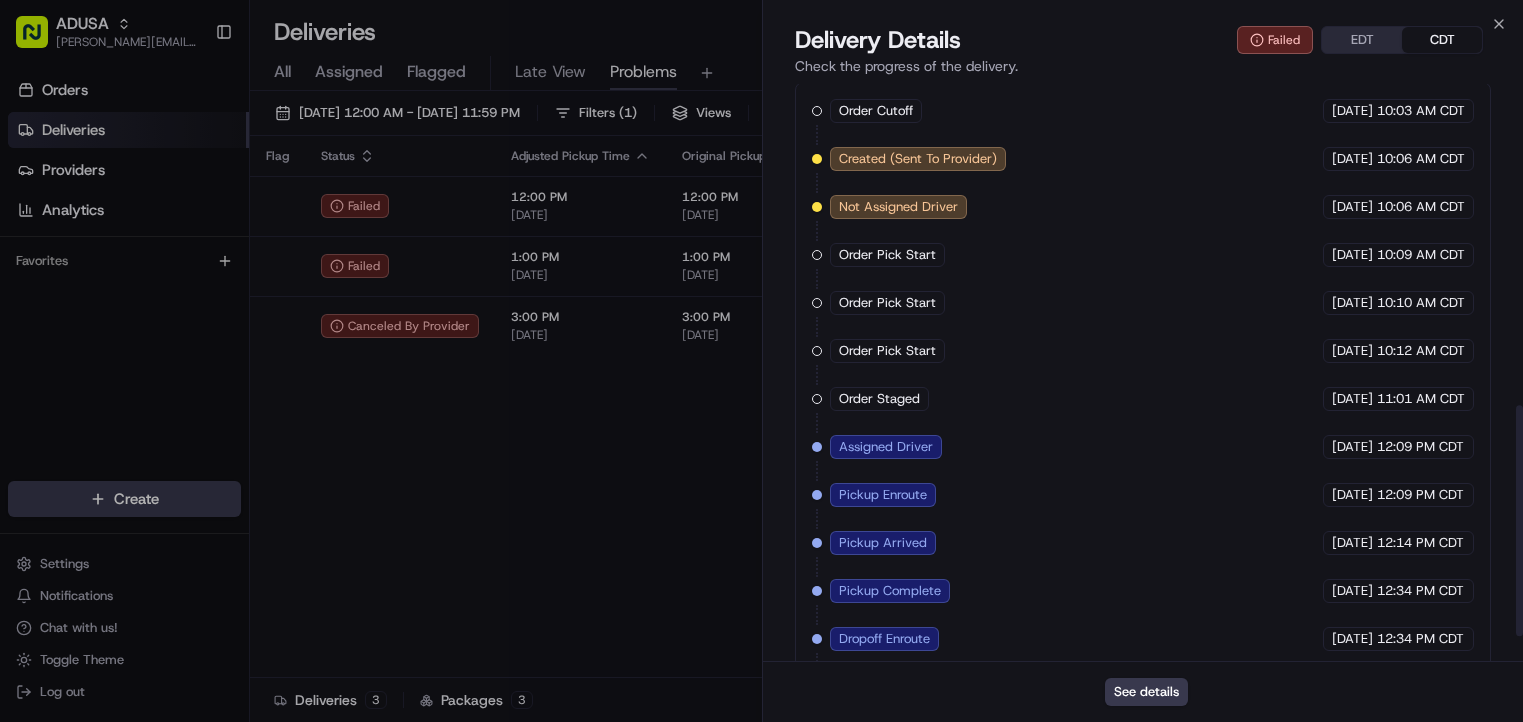 scroll, scrollTop: 867, scrollLeft: 0, axis: vertical 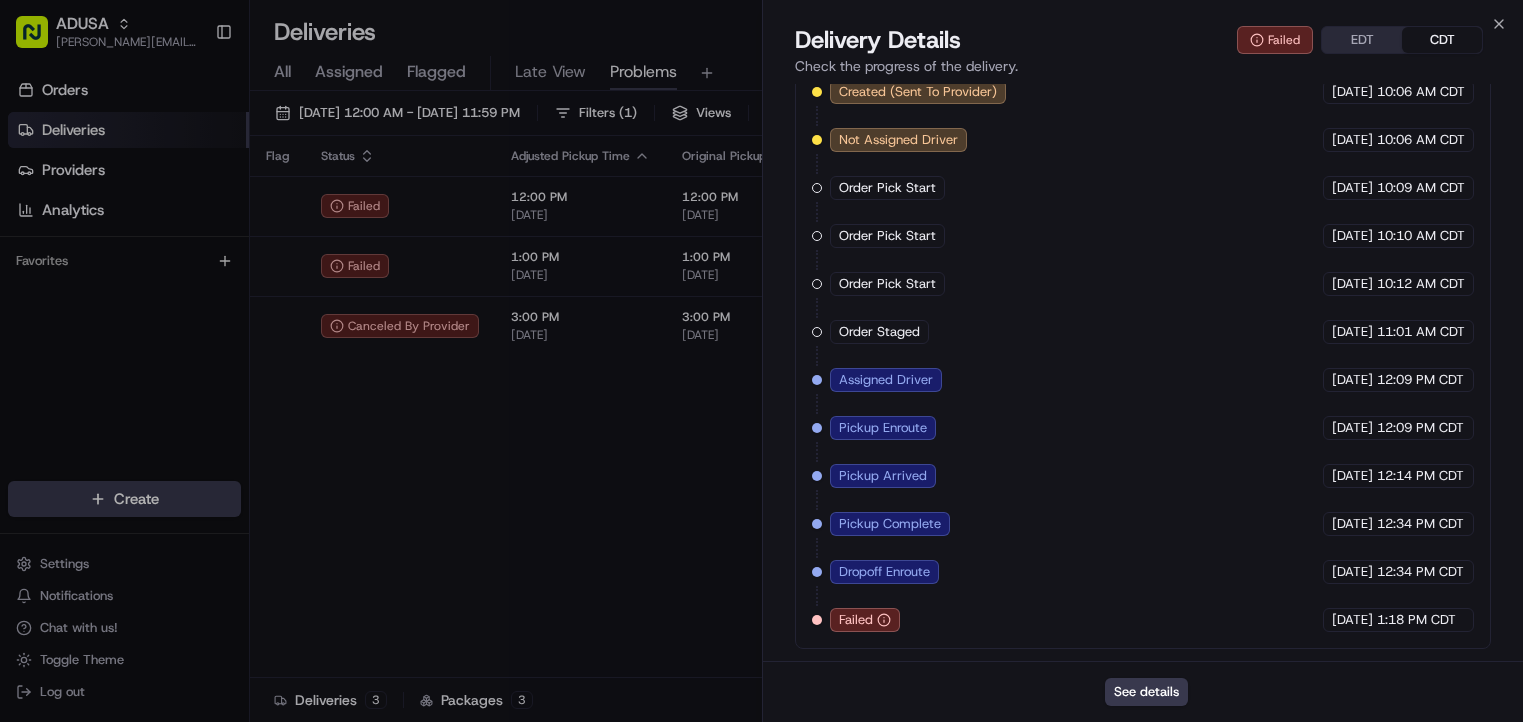 click on "Provider Instacart - Provider Id m697226410 Dropoff ETA 12:50 PM Price $7.90 Distance - ← Move left → Move right ↑ Move up ↓ Move down + Zoom in - Zoom out Home Jump left by 75% End Jump right by 75% Page Up Jump up by 75% Page Down Jump down by 75% 1 2 3 4 5 6 7 8 9 10 11 12 13 14 15 16 17 18 19 20 Keyboard shortcuts Map Data Map data ©2025 Google Map data ©2025 Google 2 km  Click to toggle between metric and imperial units Terms Report a map error Last Updated: less than a minute ago Package Details grocery bags $ 60.50 Pickup + 9 Items Details Package Items ( 5 ) Location Details GNTL-385 Store Facilitator GNTL-385 300 Eden Cir, Bear, DE 19701, US 12:00 PM 07/12/2025  Stephen Allen 296 W 9th St, New Castle, DE 19720, US 1:00 PM 07/12/2025 Delivery Activity Add Event Order Cutoff Giant Food 07/12/2025 10:03 AM CDT Created (Sent To Provider) Instacart 07/12/2025 10:06 AM CDT Not Assigned Driver Instacart 07/12/2025 10:06 AM CDT Order Pick Start Giant Food 07/12/2025 10:09 AM CDT Order Pick Start" at bounding box center (1143, -61) 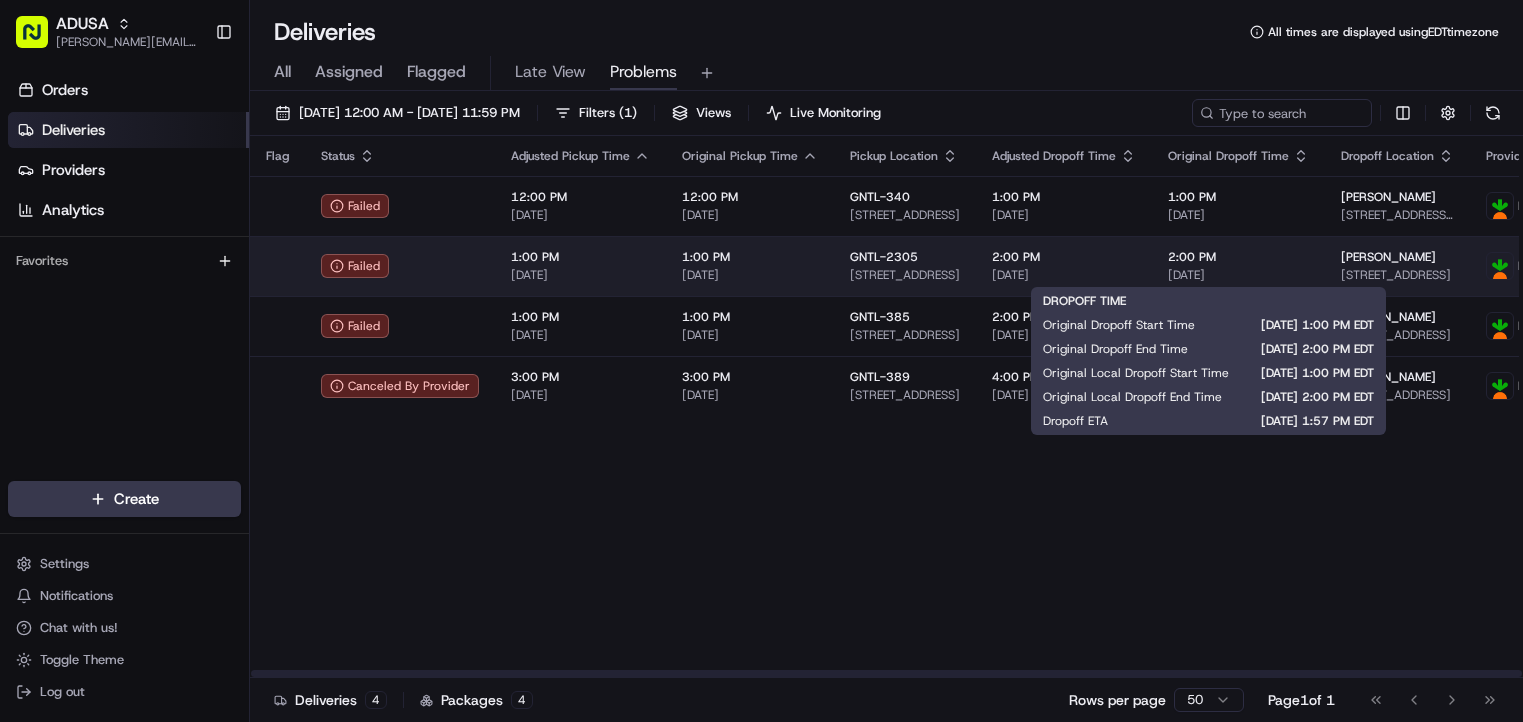 click on "[DATE]" at bounding box center [1238, 275] 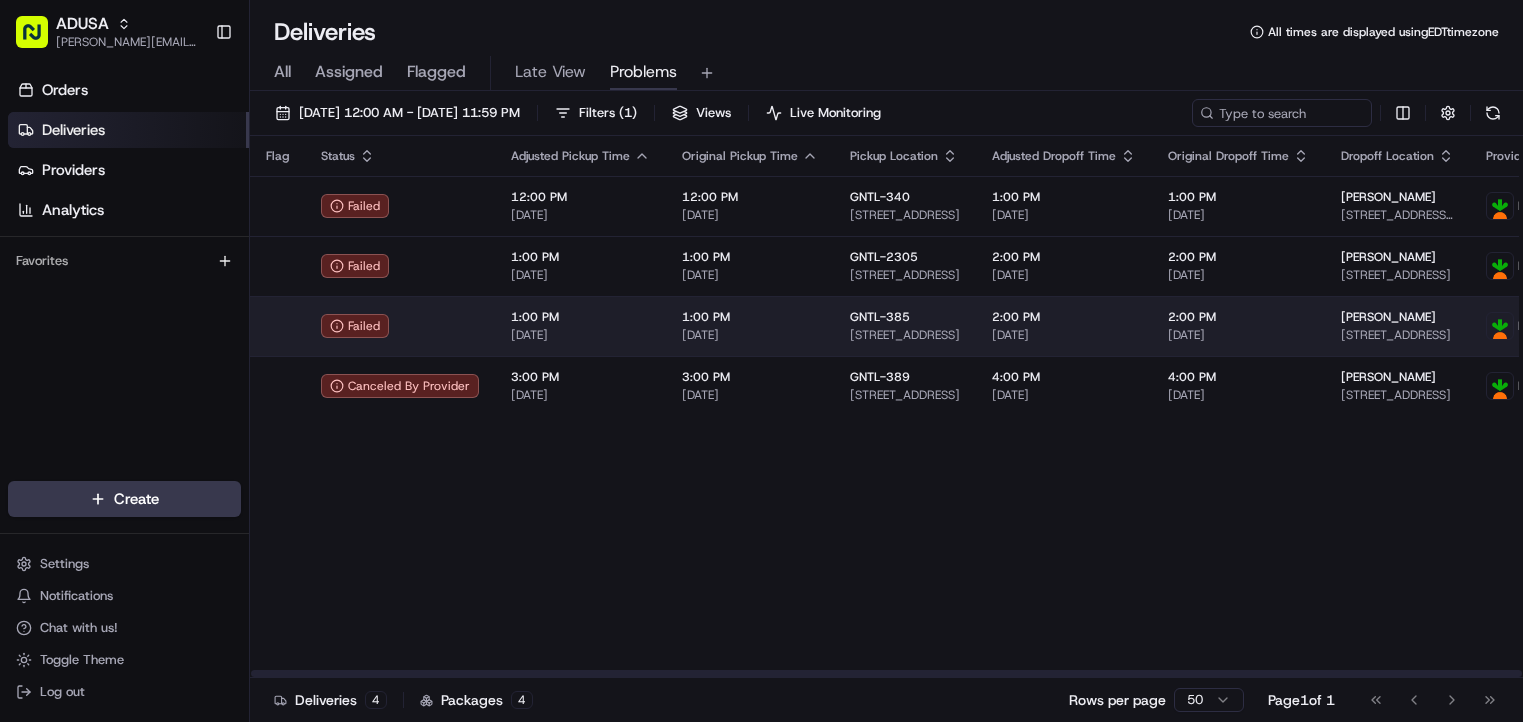 click on "GNTL-385 300 Eden Cir, Bear, DE 19701, US" at bounding box center (905, 326) 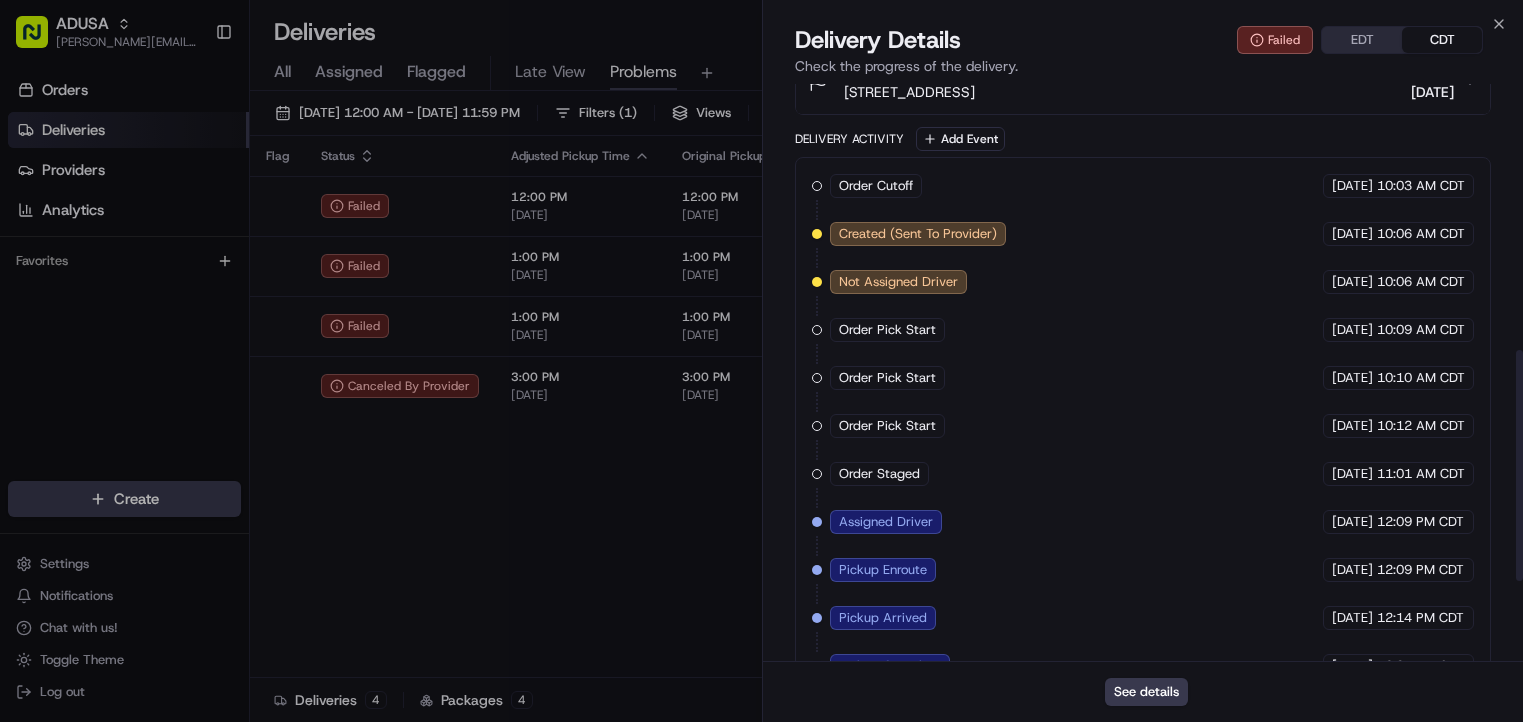 scroll, scrollTop: 867, scrollLeft: 0, axis: vertical 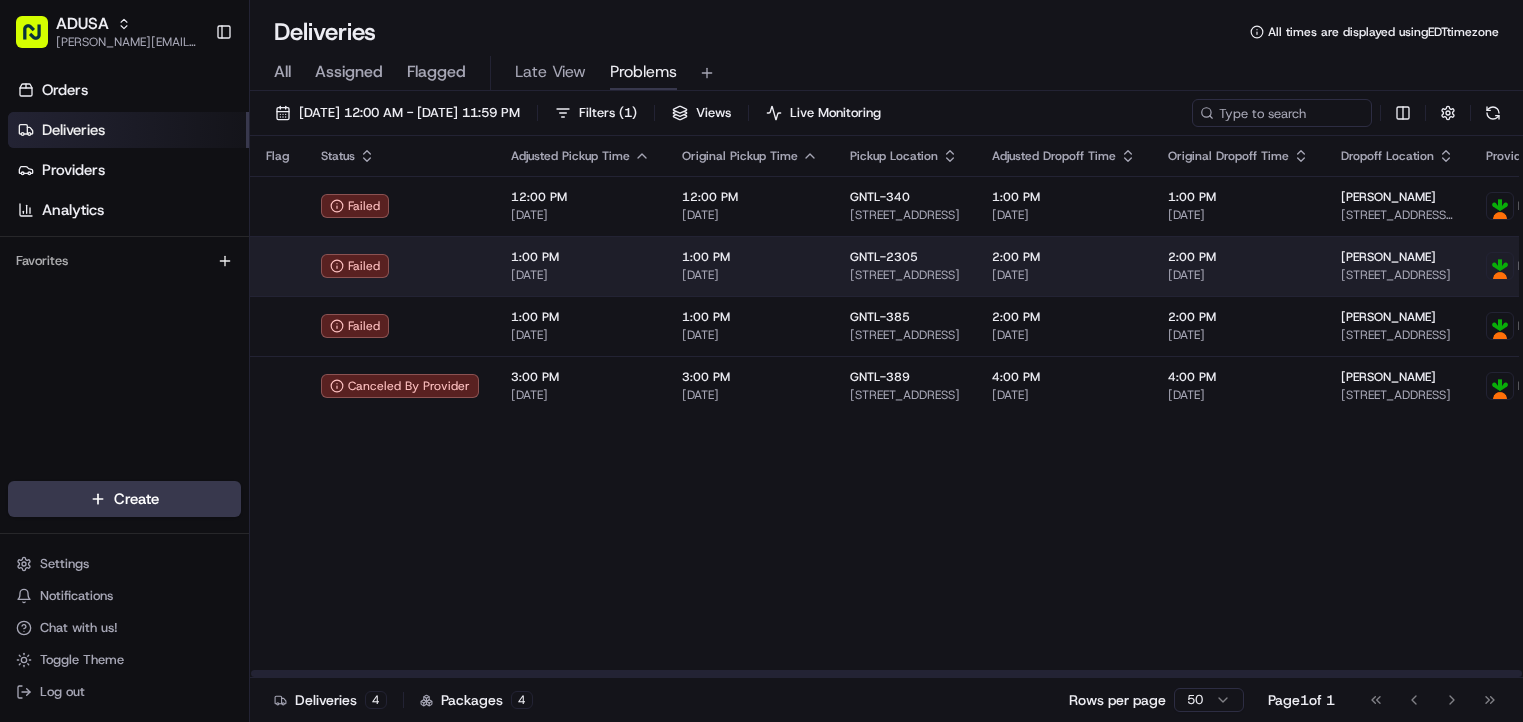 click on "[DATE]" at bounding box center (750, 275) 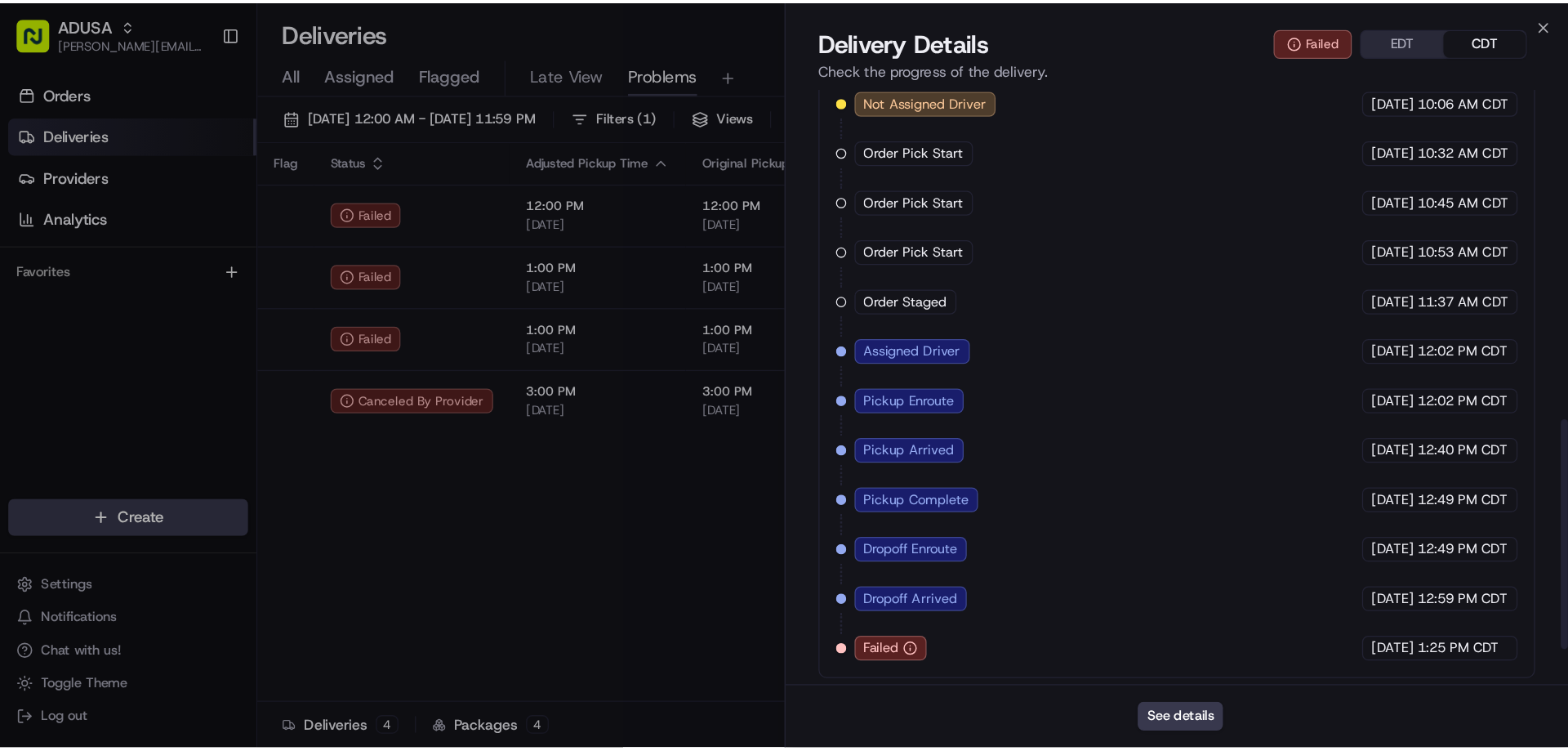 scroll, scrollTop: 748, scrollLeft: 0, axis: vertical 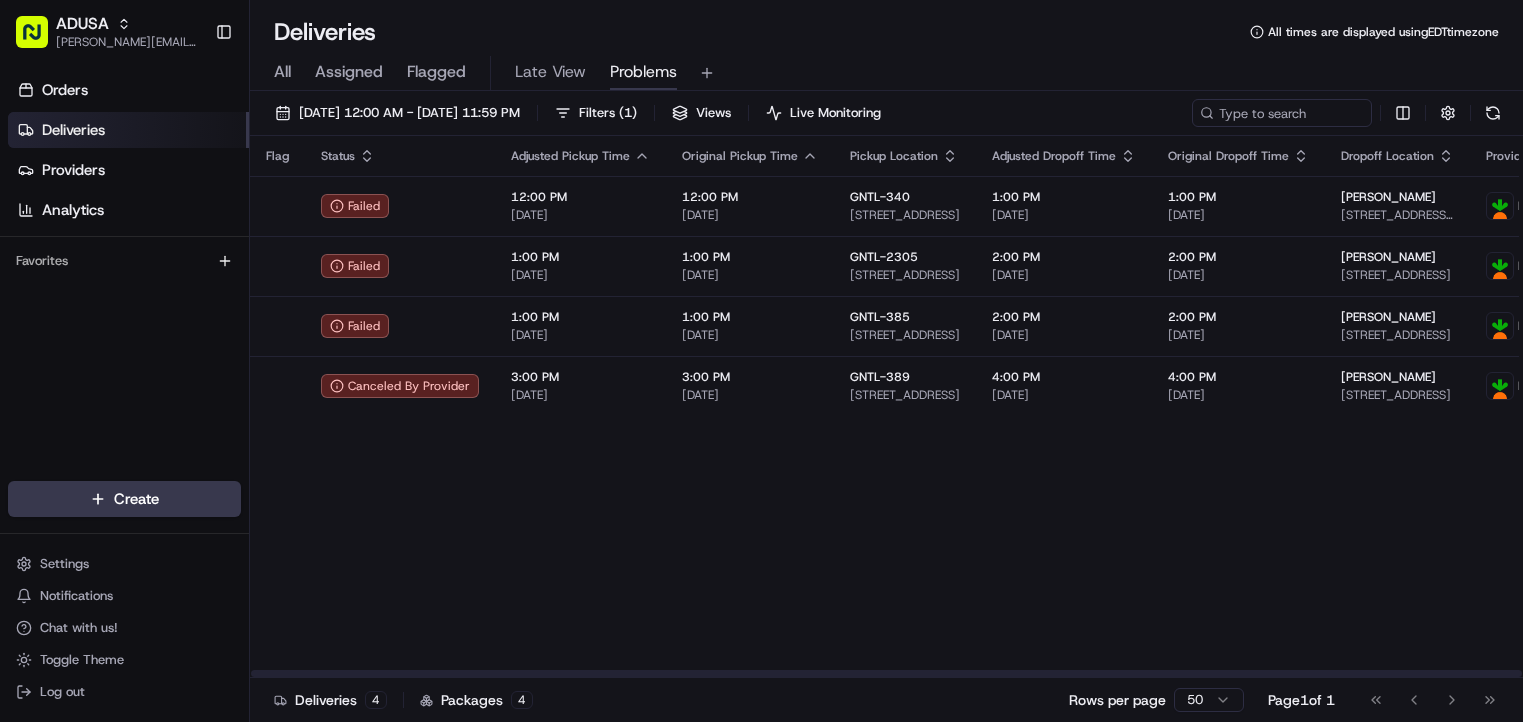 click on "Flag Status Adjusted Pickup Time Original Pickup Time Pickup Location Adjusted Dropoff Time Original Dropoff Time Dropoff Location Provider Package External Id Action Failed 12:00 PM 07/12/2025 12:00 PM 07/12/2025 GNTL-340 1009 Fairlawn Ave, Laurel, MD 20707, US 1:00 PM 07/12/2025 1:00 PM 07/12/2025 Dina Dinsmoor 3567 Fort Meade Rd, 307, Laurel, MD 20724, US Instacart m696321034 Failed 1:00 PM 07/12/2025 1:00 PM 07/12/2025 GNTL-2305 7709 Harford Rd, Baltimore, MD 21234, US 2:00 PM 07/12/2025 2:00 PM 07/12/2025 Carl Lesane 6100 Everall Ave, 419, Baltimore, MD 21206, US Instacart m698259586 Failed 1:00 PM 07/12/2025 1:00 PM 07/12/2025 GNTL-385 300 Eden Cir, Bear, DE 19701, US 2:00 PM 07/12/2025 2:00 PM 07/12/2025 Stephen Allen 296 W 9th St, New Castle, DE 19720, US Instacart m697226410 Canceled By Provider 3:00 PM 07/12/2025 3:00 PM 07/12/2025 GNTL-389 38069 Town Center Dr, 9, Millville, DE 19967, US 4:00 PM 07/12/2025 4:00 PM 07/12/2025 Barbara Phoebus 36018 Nantasket Ave, Ocean View, DE 19970, US Instacart" at bounding box center [1025, 407] 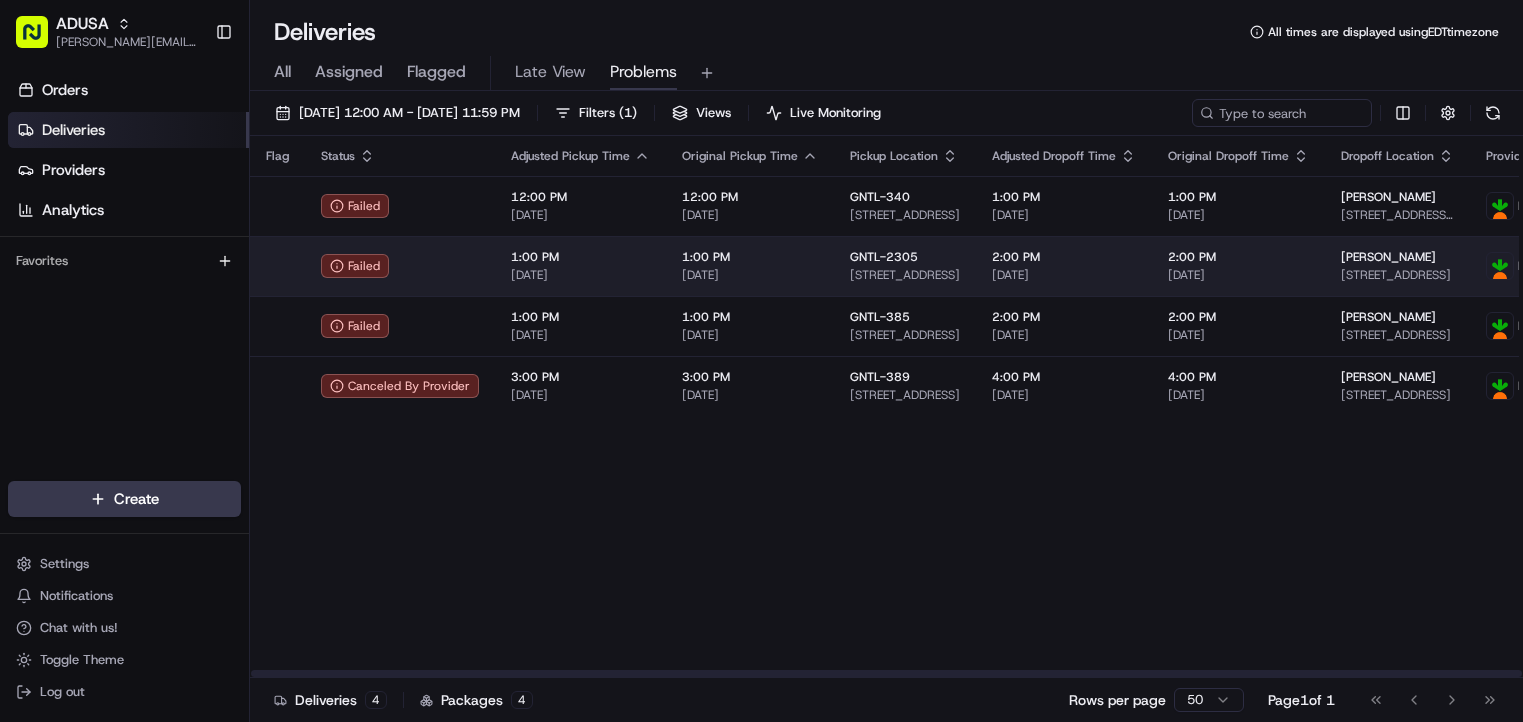 click on "[DATE]" at bounding box center [580, 275] 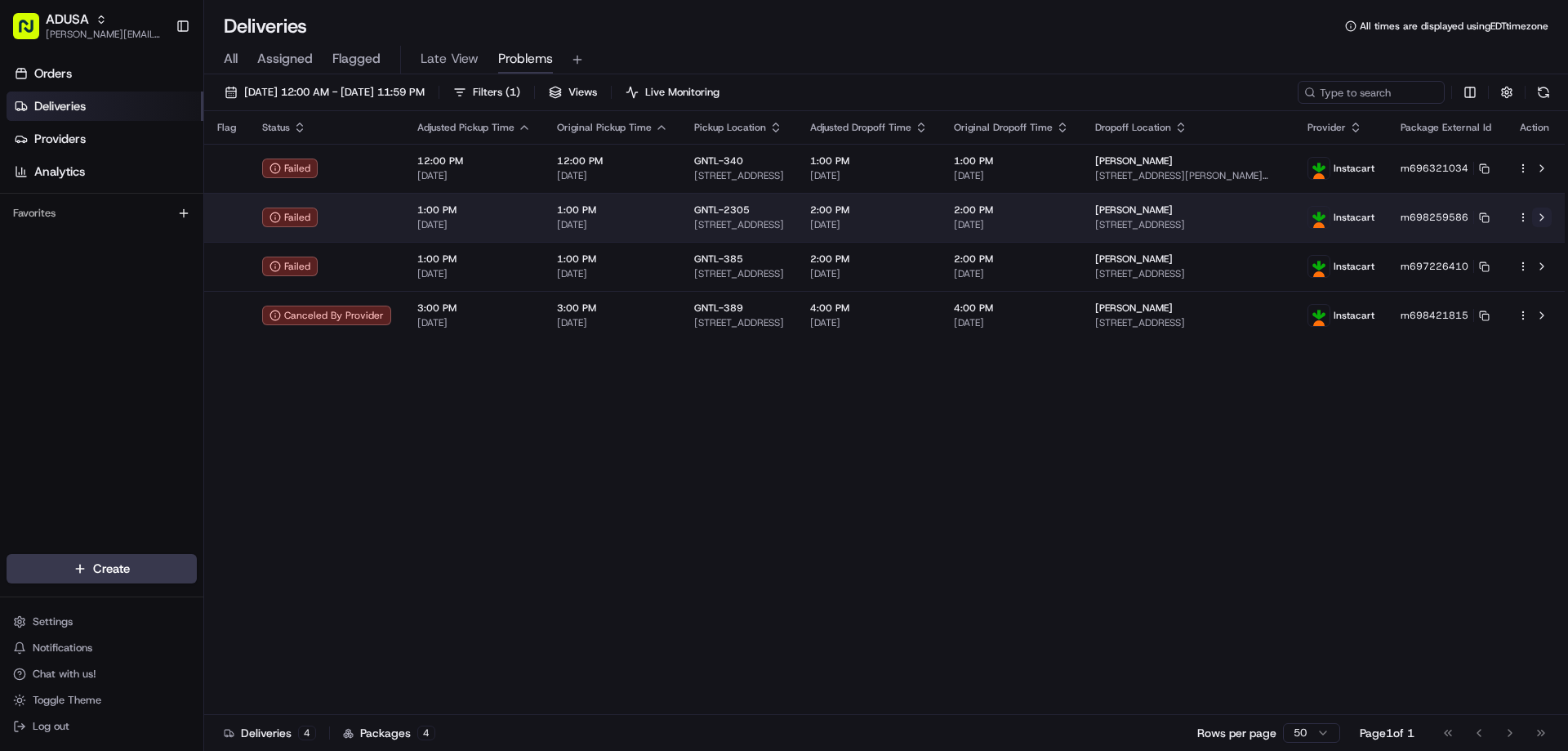 click at bounding box center [1542, 217] 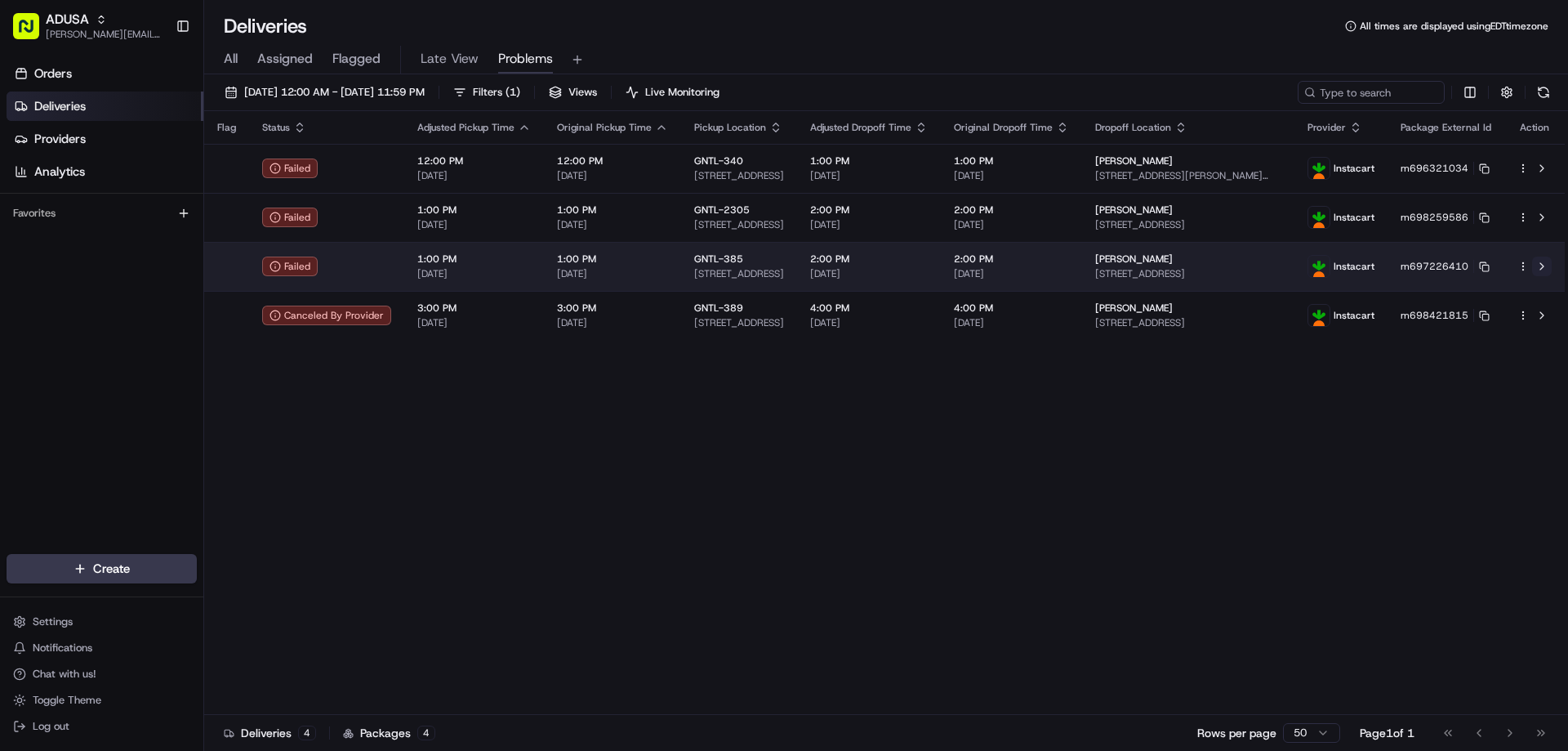 click at bounding box center (1542, 266) 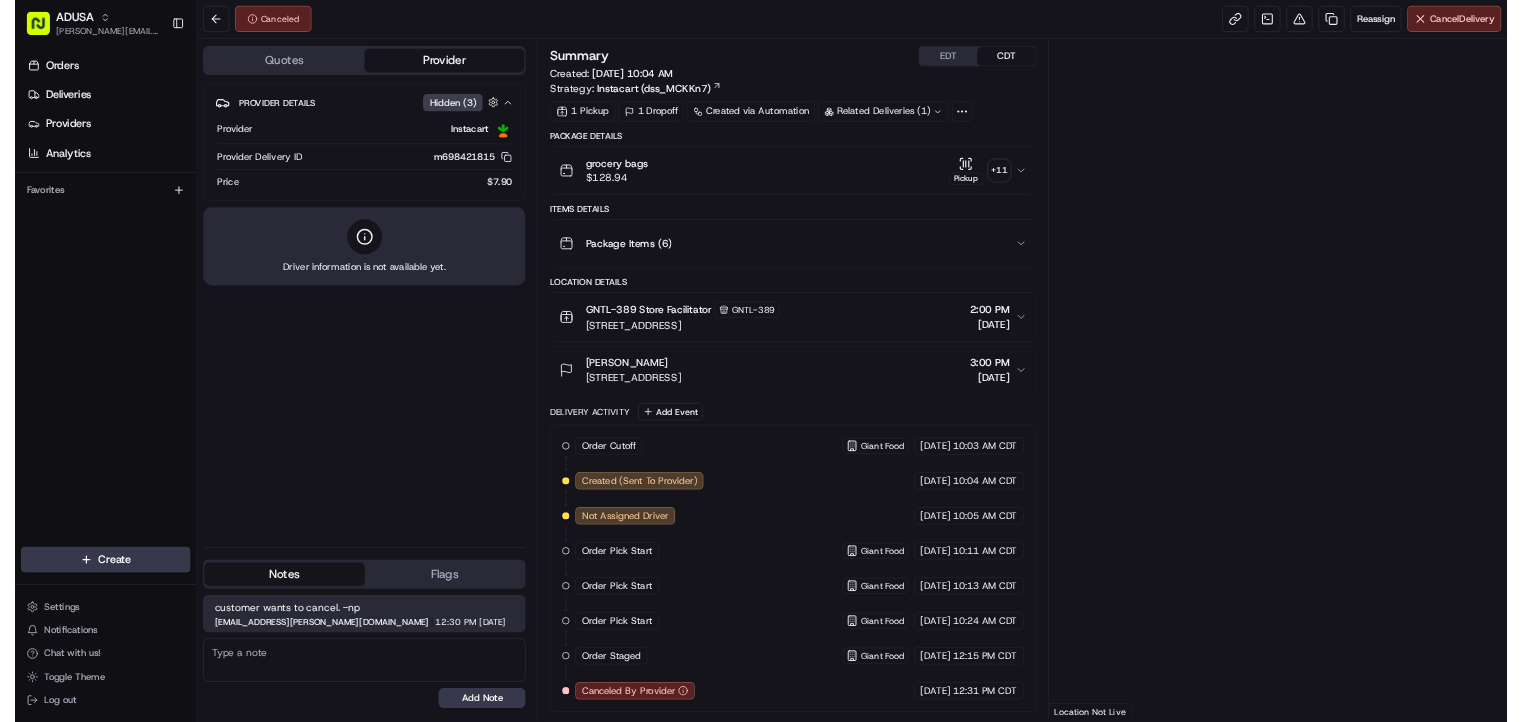 scroll, scrollTop: 0, scrollLeft: 0, axis: both 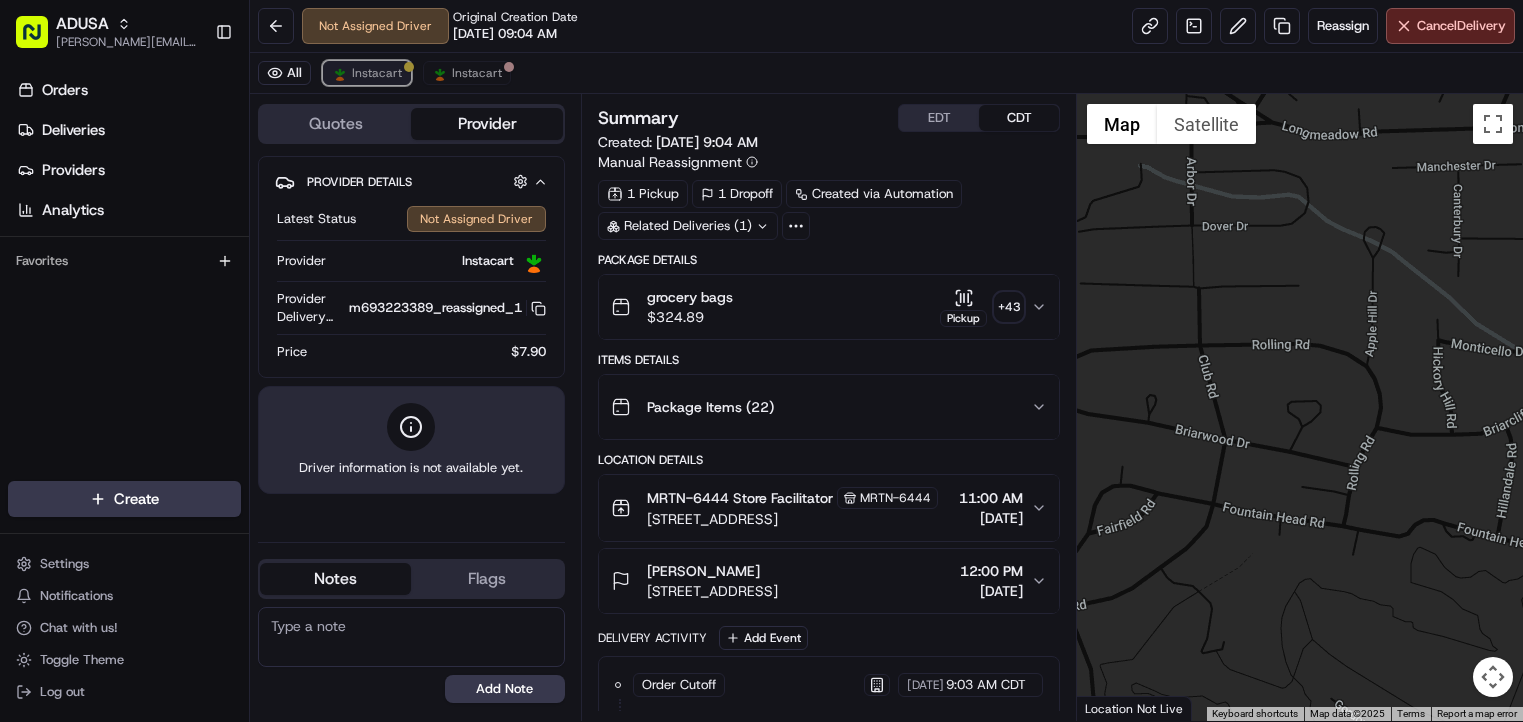 click at bounding box center (340, 73) 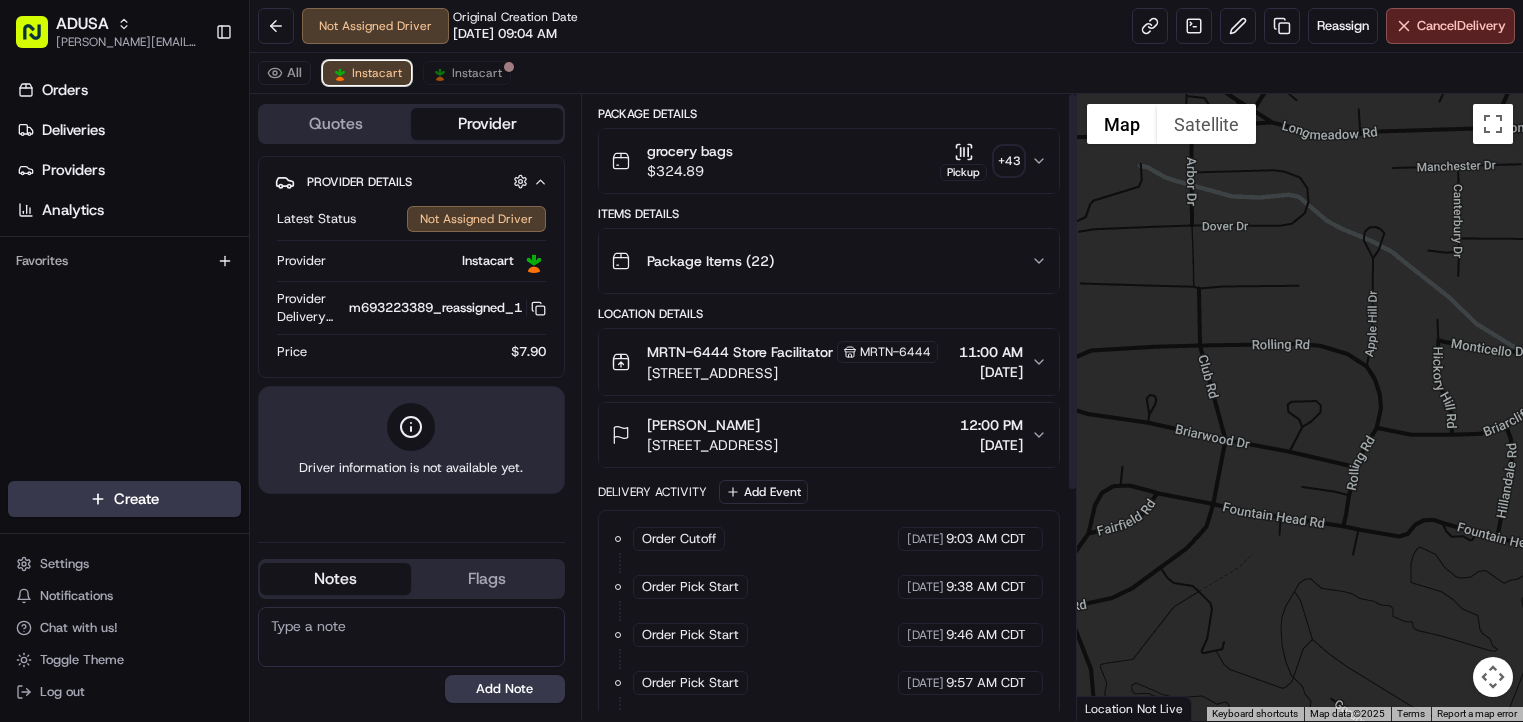 scroll, scrollTop: 0, scrollLeft: 0, axis: both 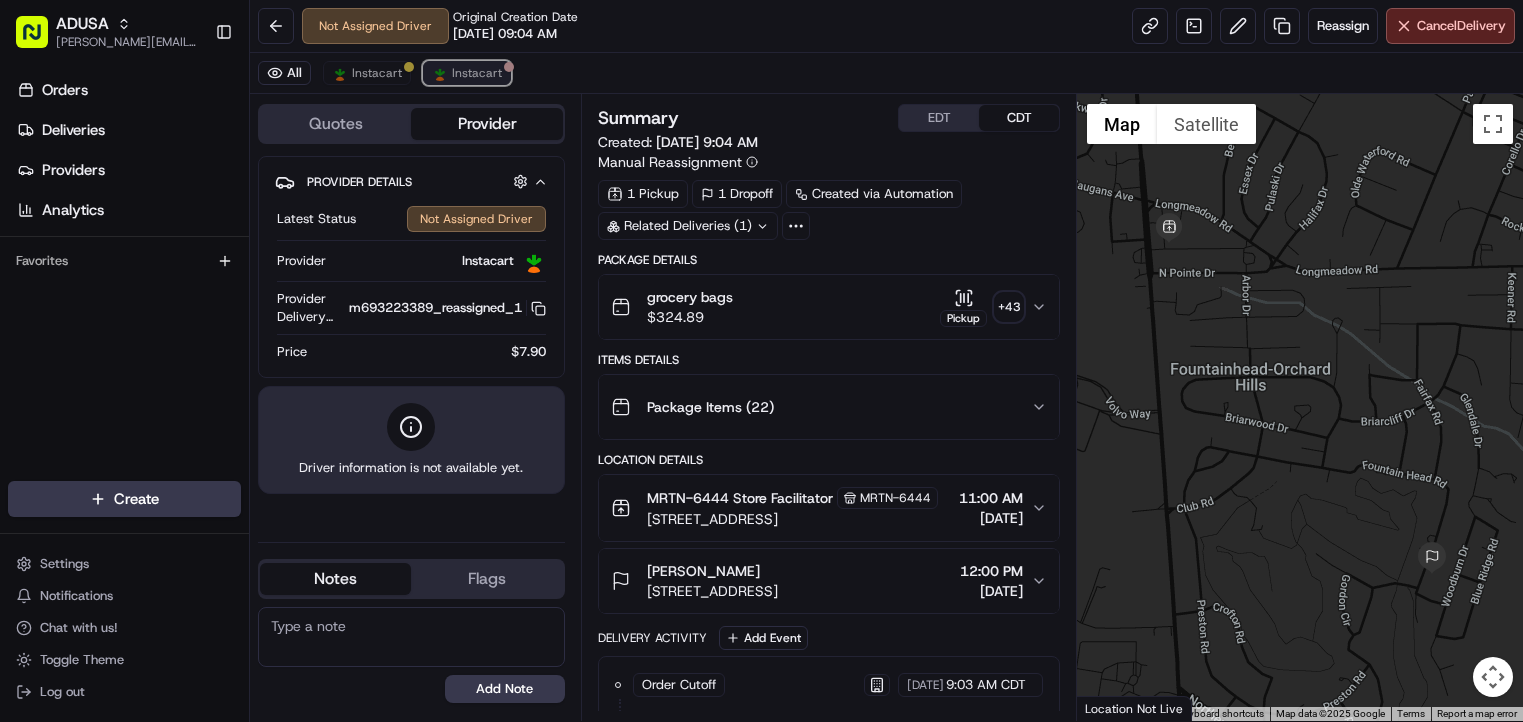 click on "Instacart" at bounding box center (477, 73) 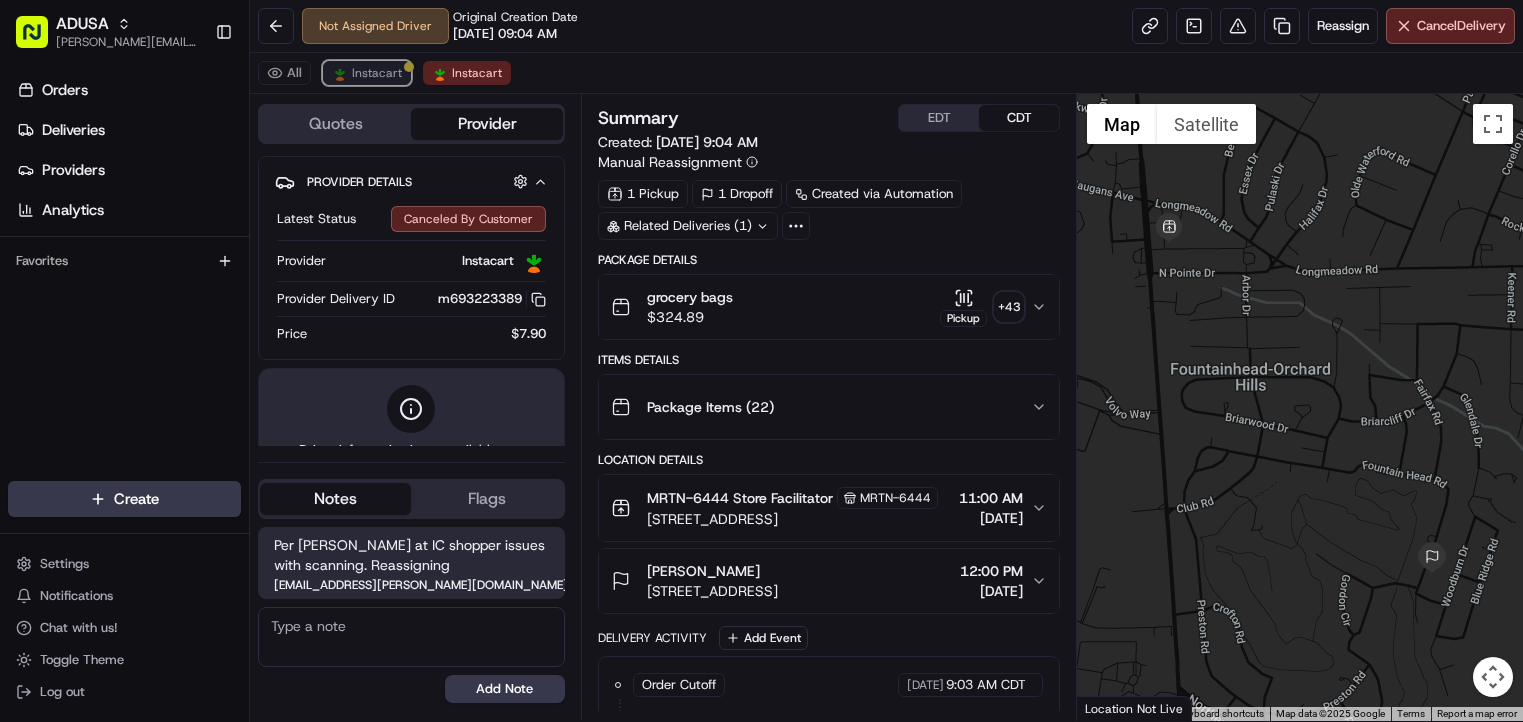 click on "Instacart" at bounding box center [377, 73] 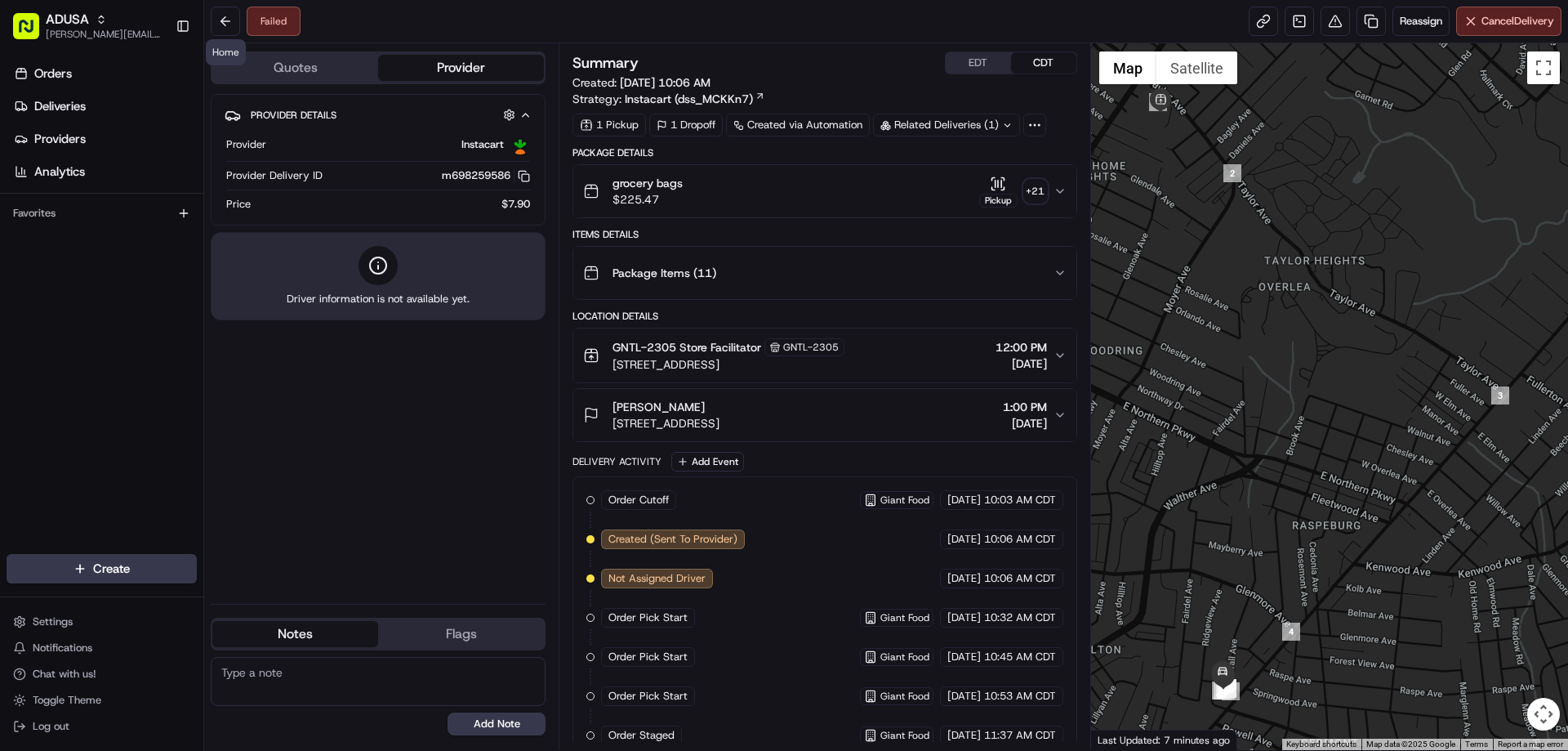 scroll, scrollTop: 0, scrollLeft: 0, axis: both 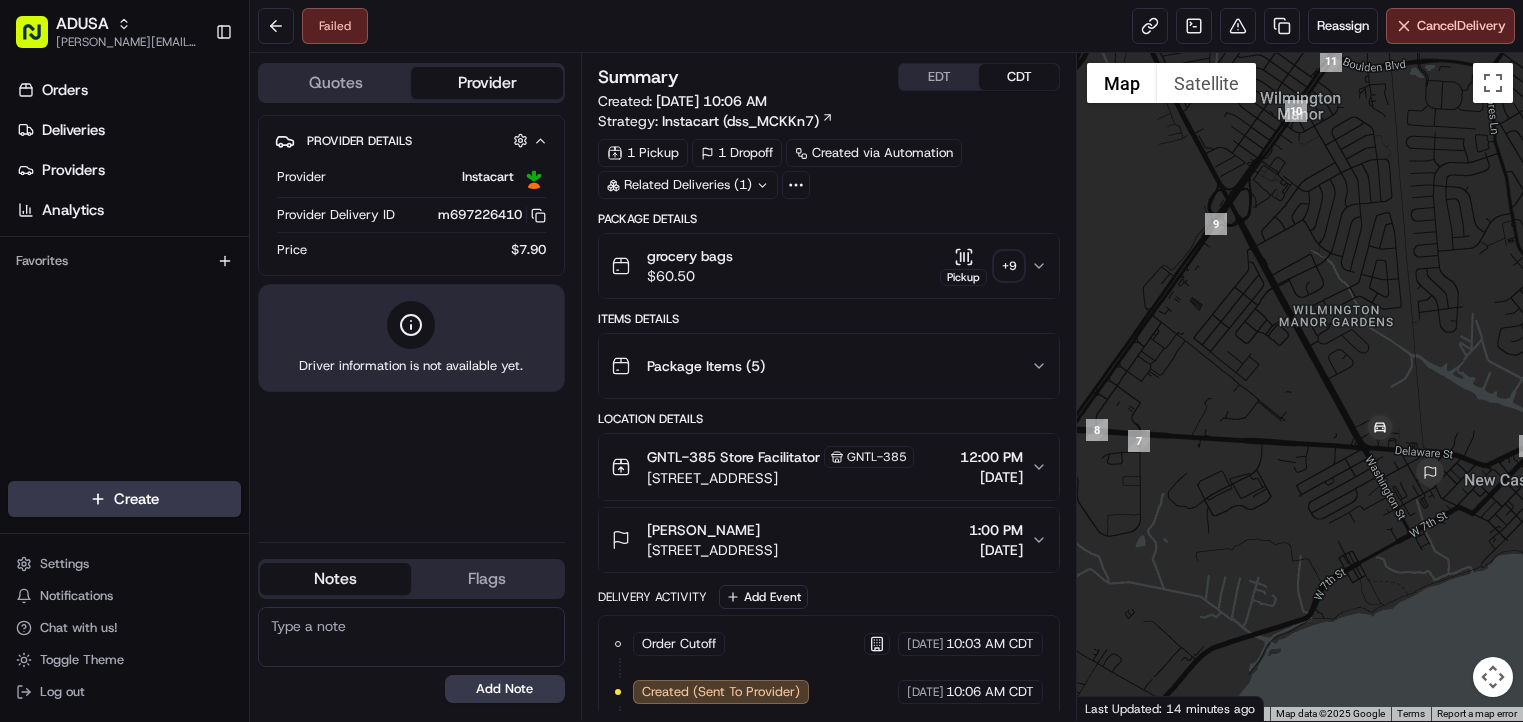drag, startPoint x: 1432, startPoint y: 502, endPoint x: 1292, endPoint y: 495, distance: 140.1749 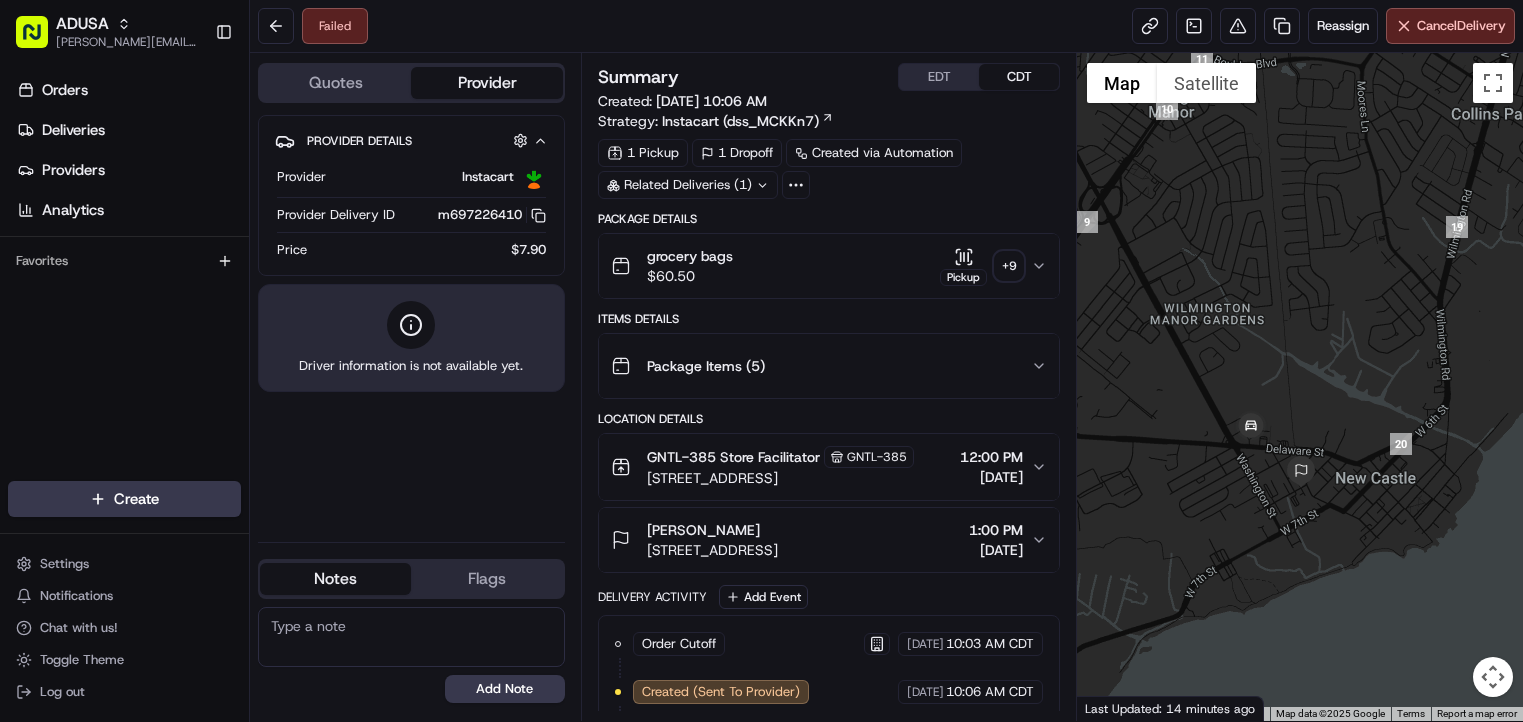 drag, startPoint x: 1292, startPoint y: 495, endPoint x: 1269, endPoint y: 493, distance: 23.086792 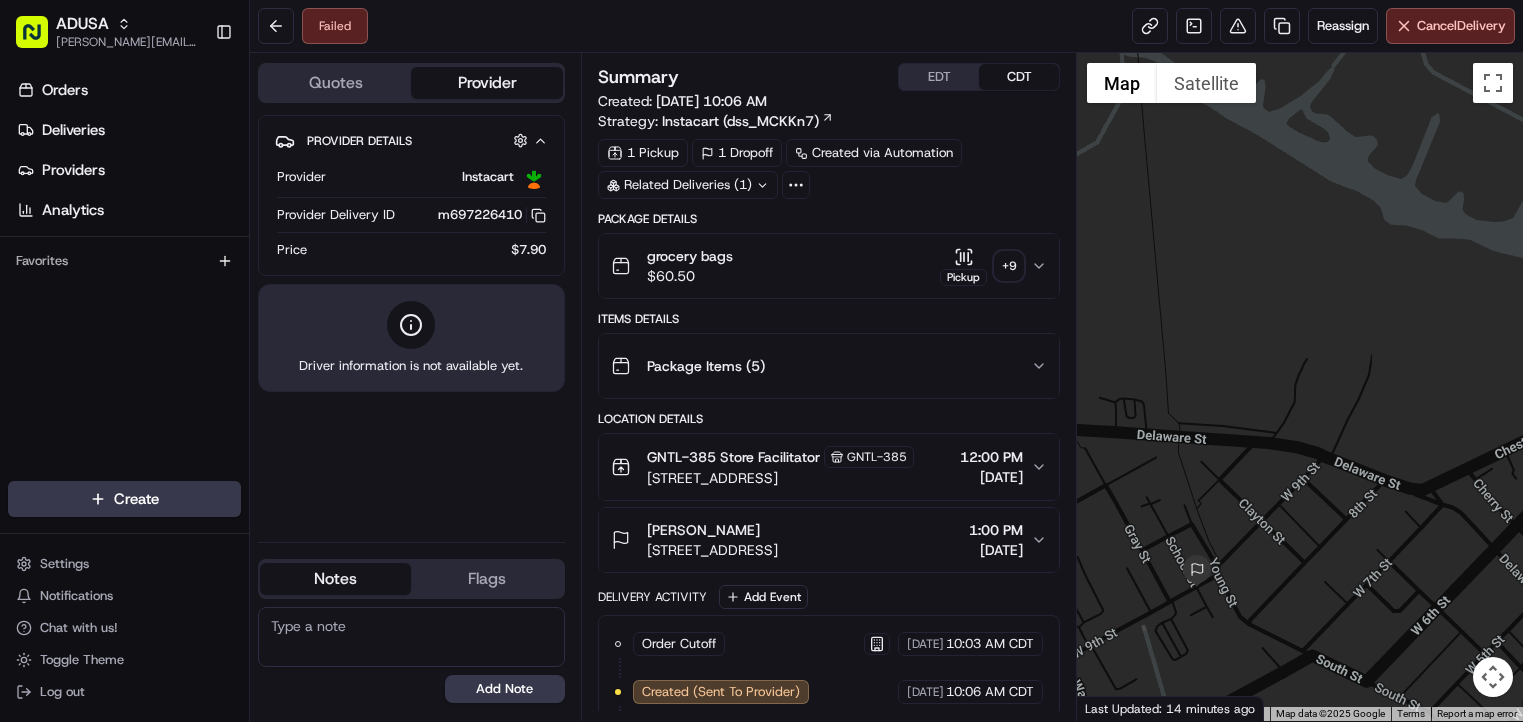 drag, startPoint x: 1209, startPoint y: 408, endPoint x: 1441, endPoint y: 378, distance: 233.93161 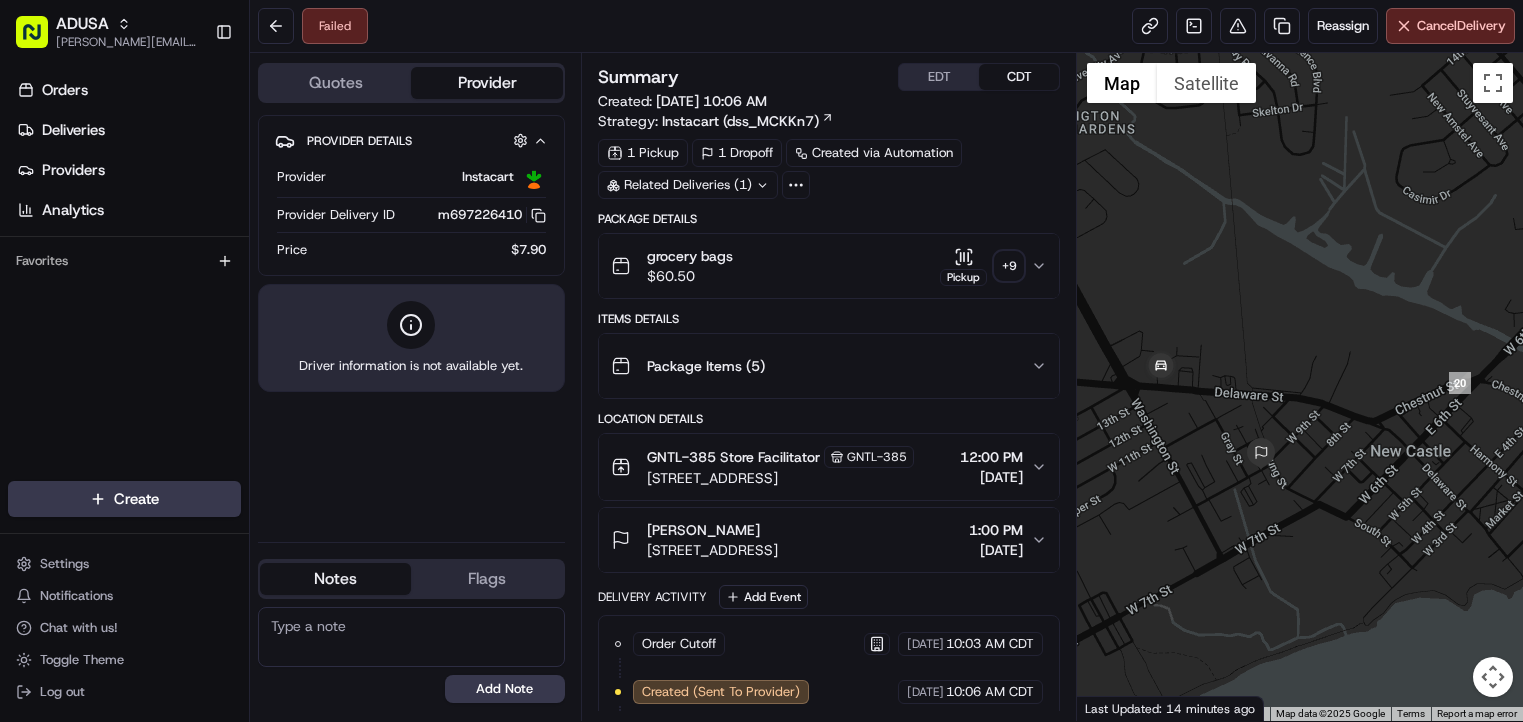 drag, startPoint x: 1398, startPoint y: 347, endPoint x: 1314, endPoint y: 353, distance: 84.21401 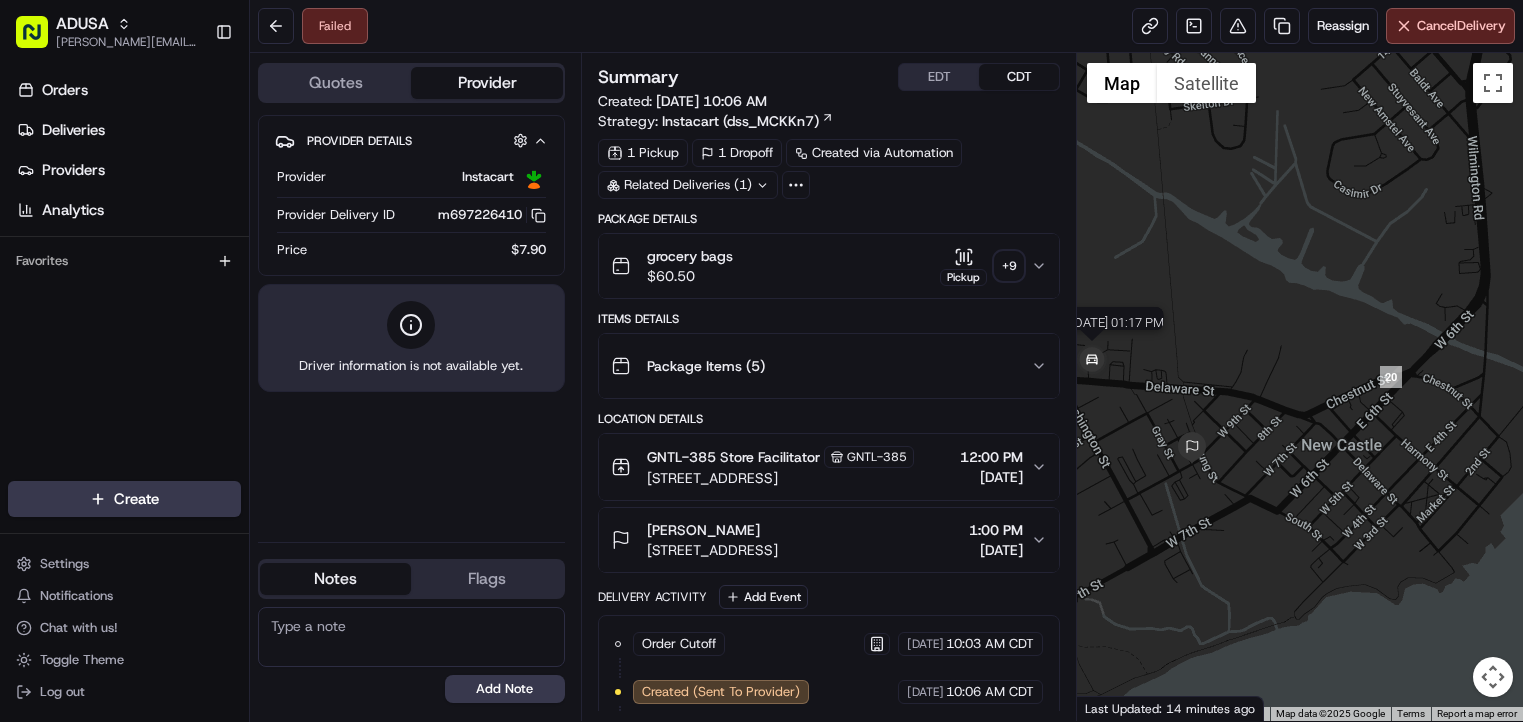 click on "Date : 07/12/2025 01:17 PM" at bounding box center [1300, 387] 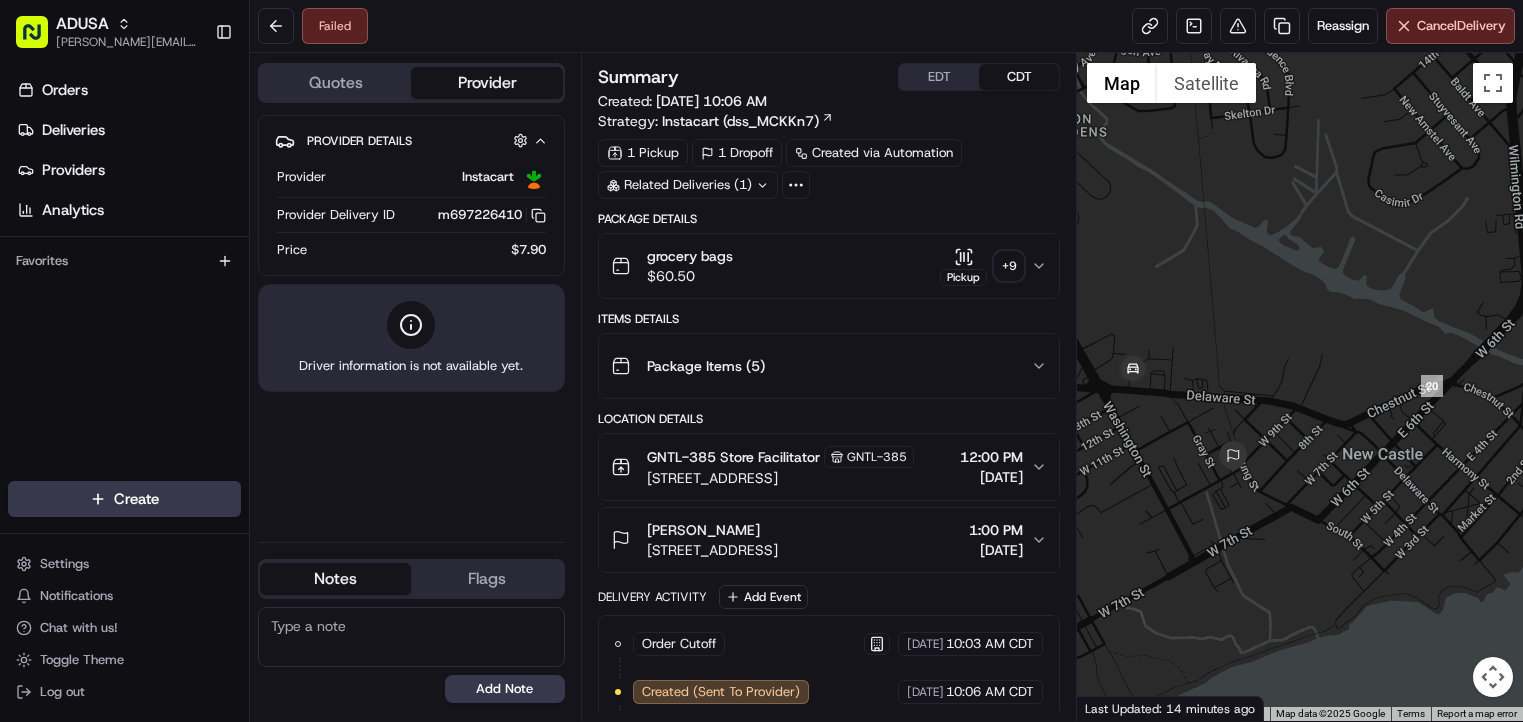 drag, startPoint x: 1187, startPoint y: 375, endPoint x: 1211, endPoint y: 380, distance: 24.5153 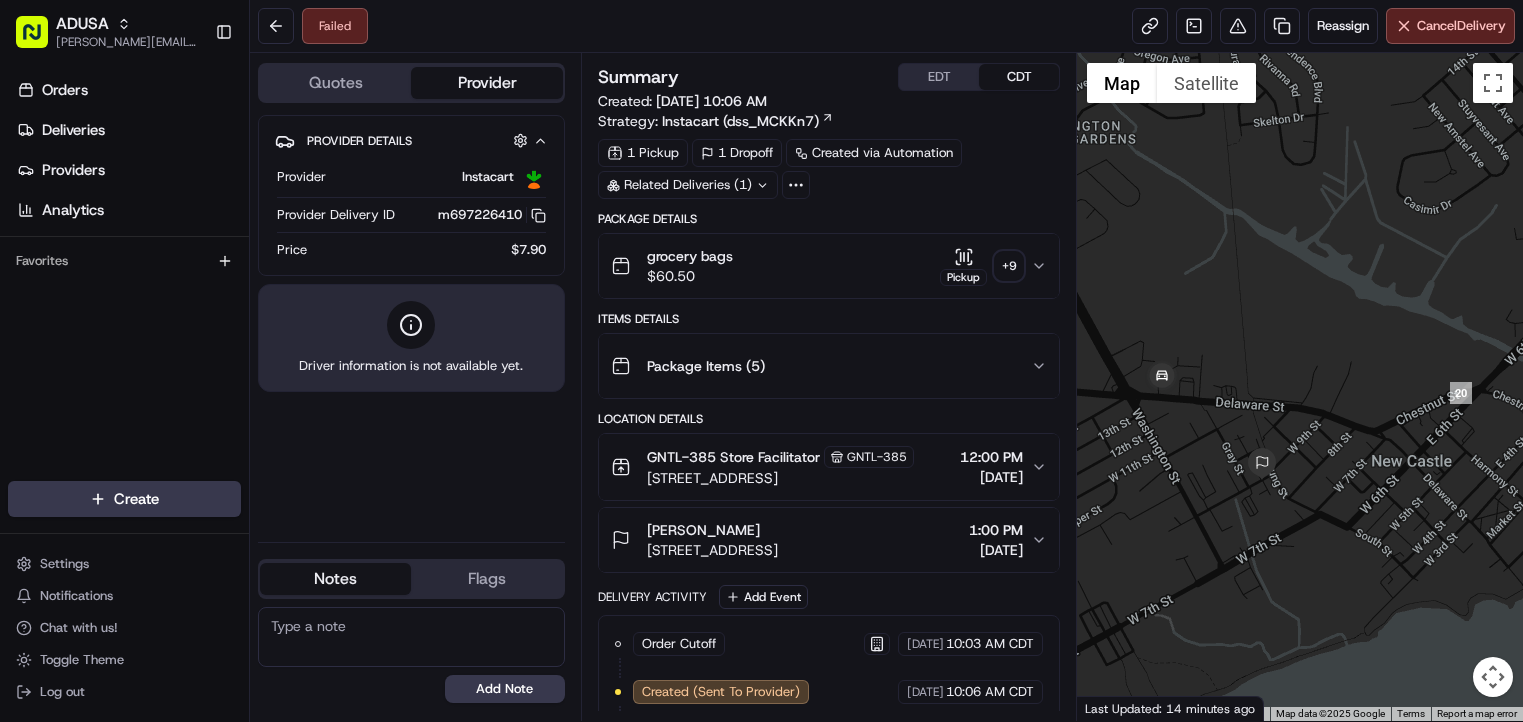 click at bounding box center [1300, 387] 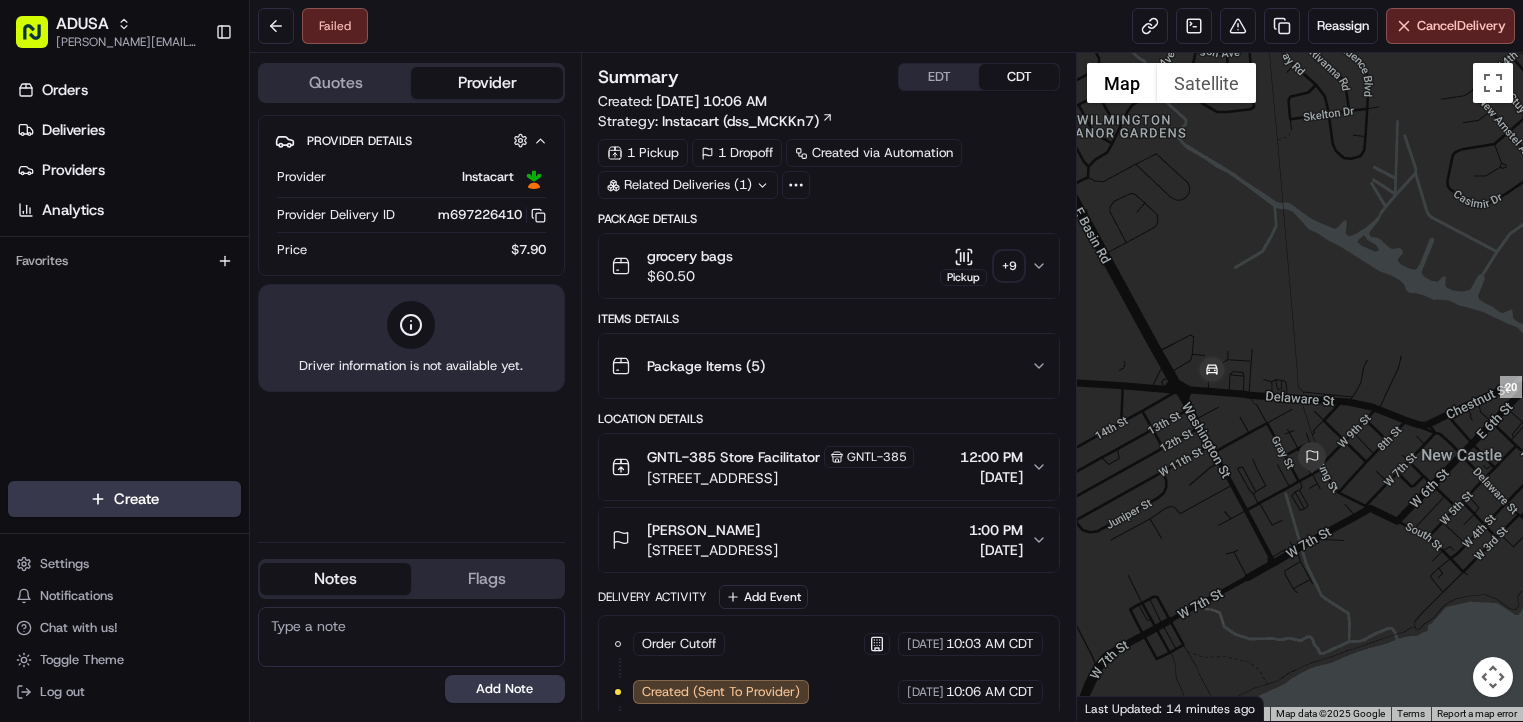 click at bounding box center (1300, 387) 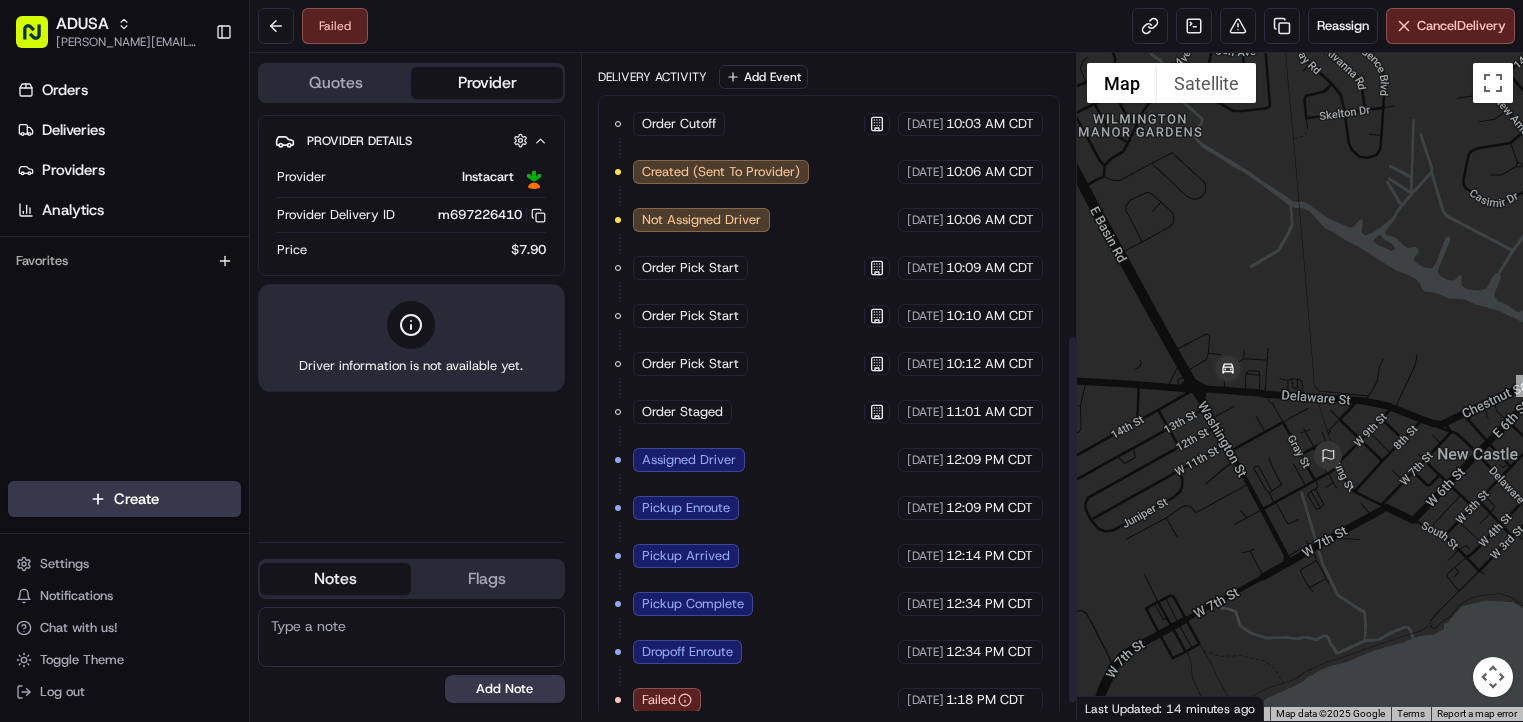 scroll, scrollTop: 538, scrollLeft: 0, axis: vertical 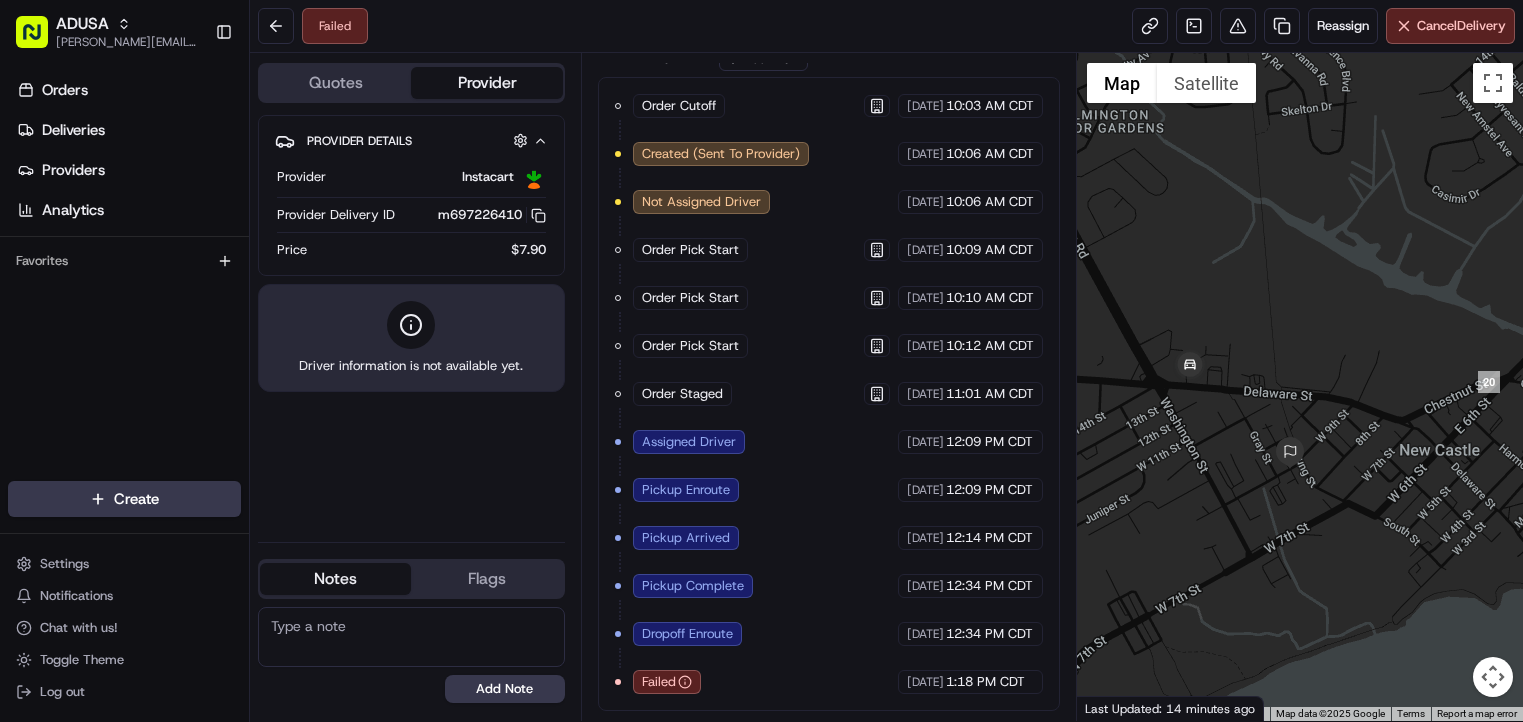 drag, startPoint x: 1371, startPoint y: 425, endPoint x: 1333, endPoint y: 421, distance: 38.209946 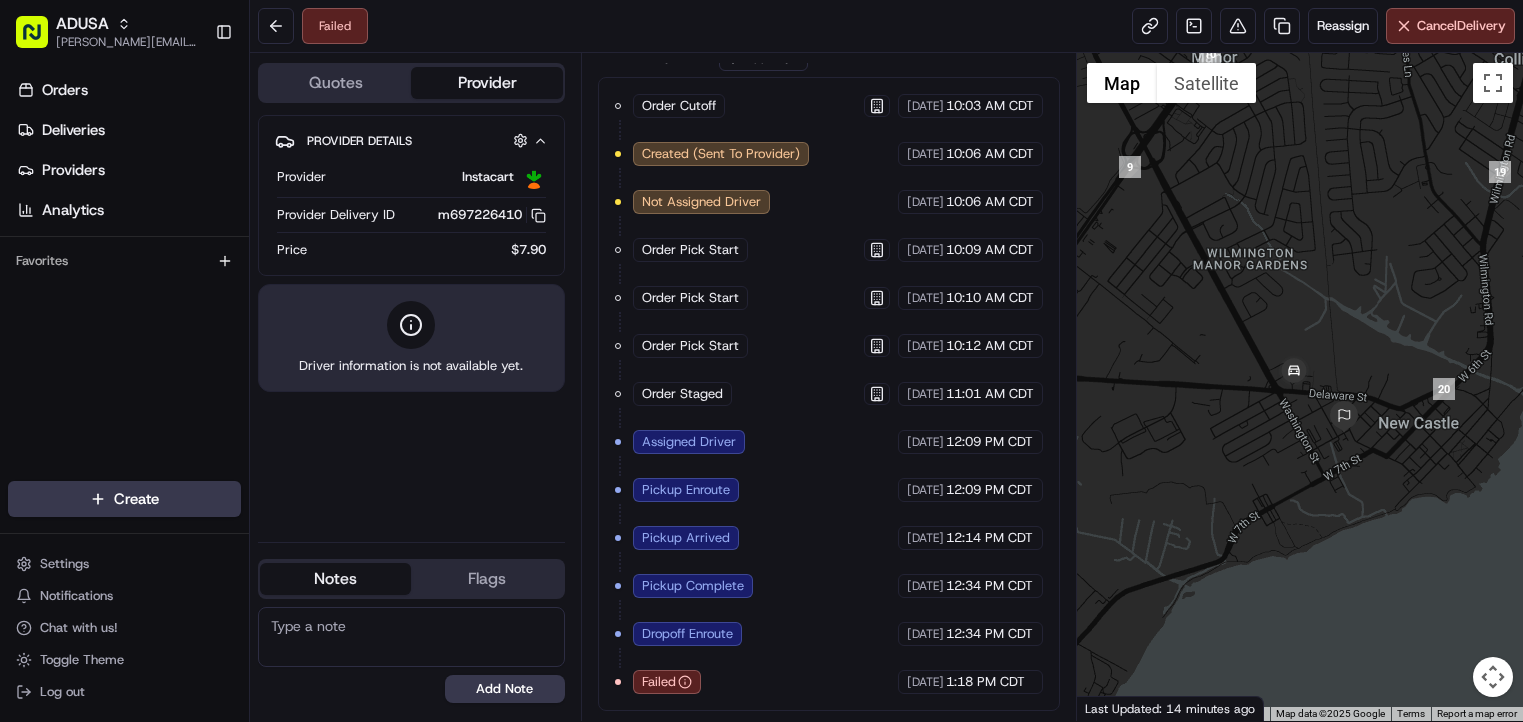 drag, startPoint x: 1428, startPoint y: 407, endPoint x: 1377, endPoint y: 411, distance: 51.156624 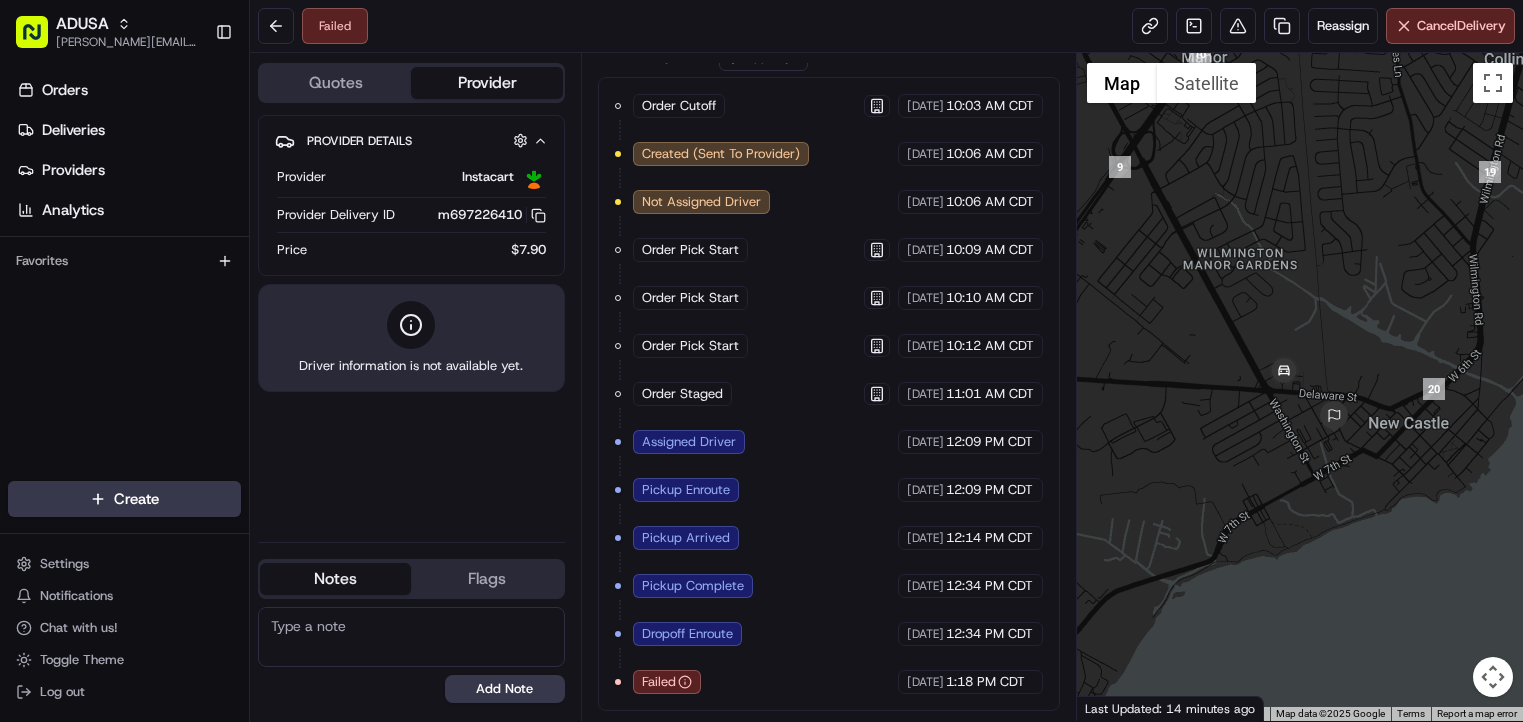 drag, startPoint x: 1417, startPoint y: 528, endPoint x: 1388, endPoint y: 524, distance: 29.274563 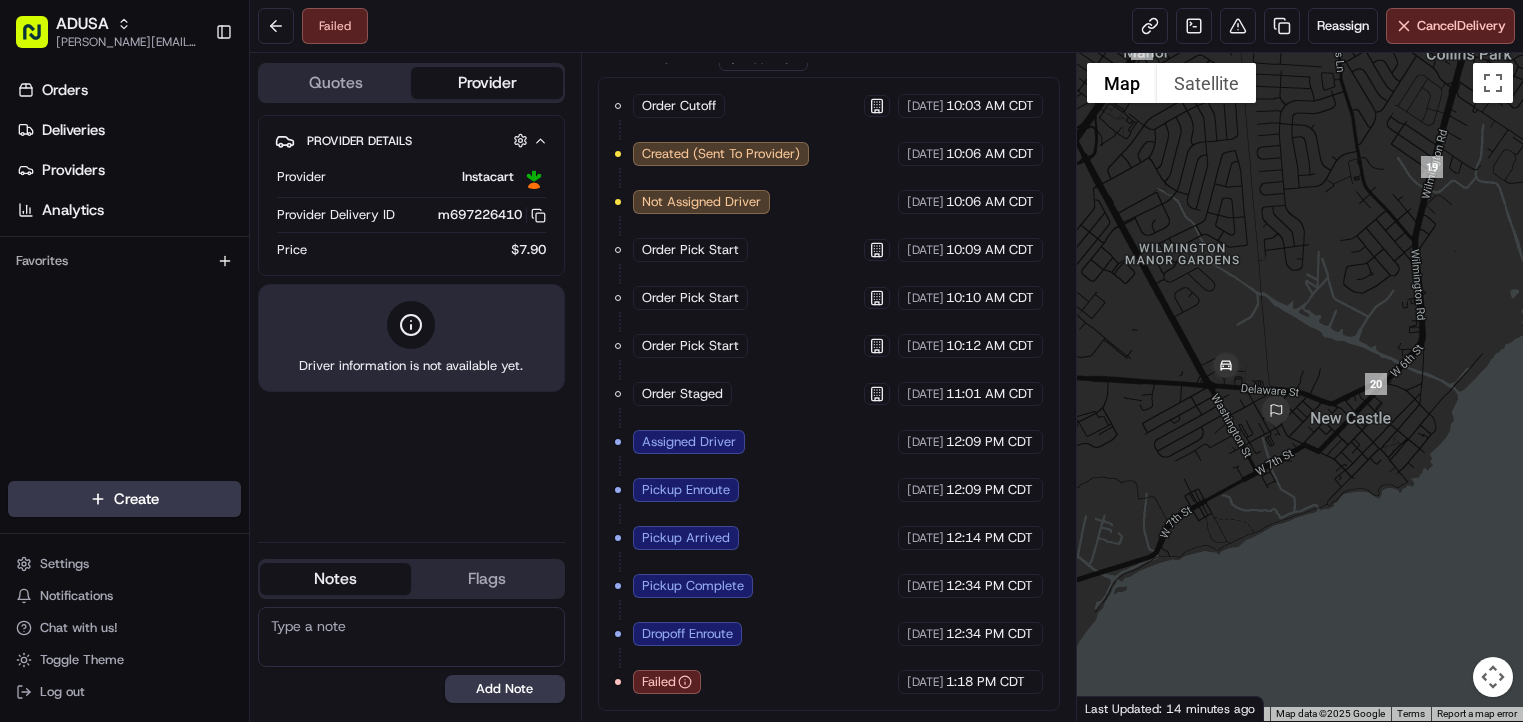 click at bounding box center [1300, 387] 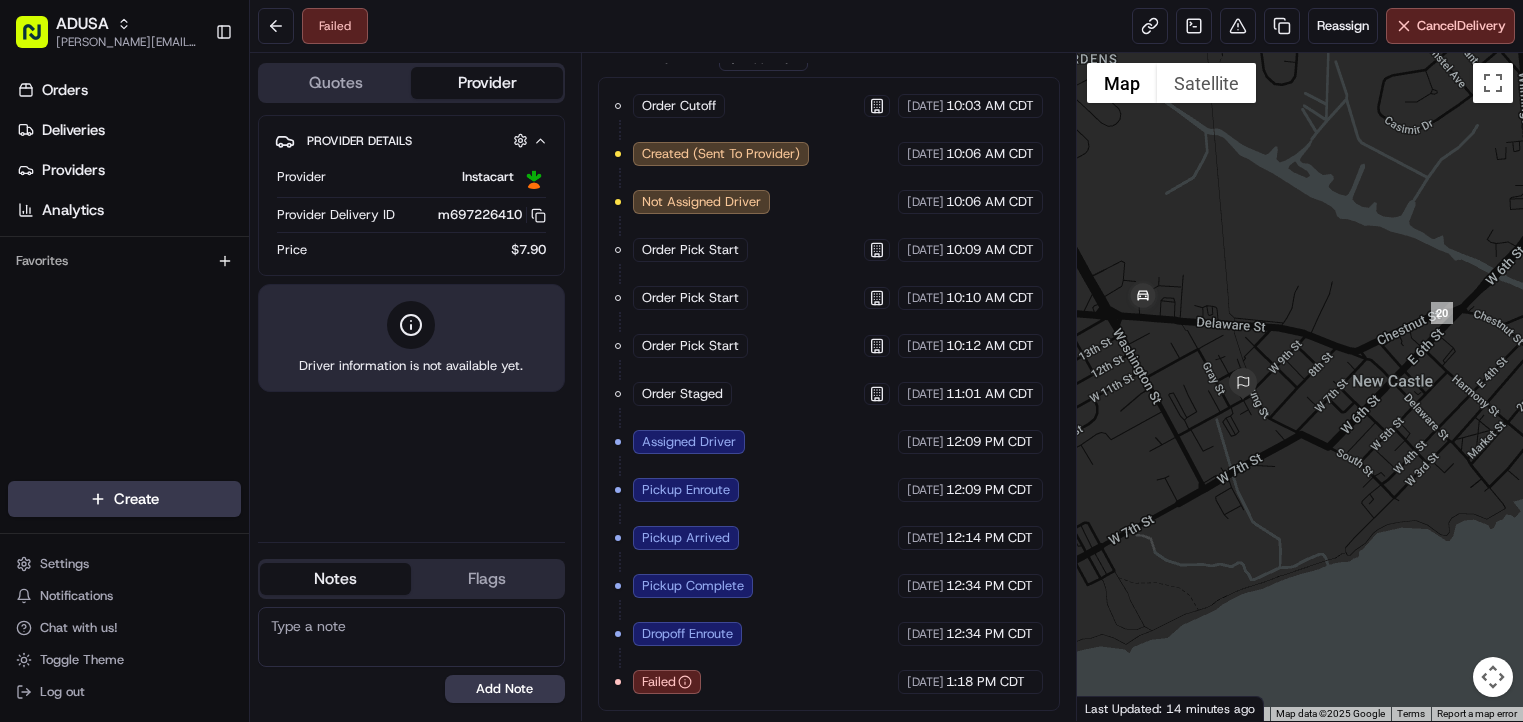 drag, startPoint x: 1250, startPoint y: 481, endPoint x: 1315, endPoint y: 535, distance: 84.50444 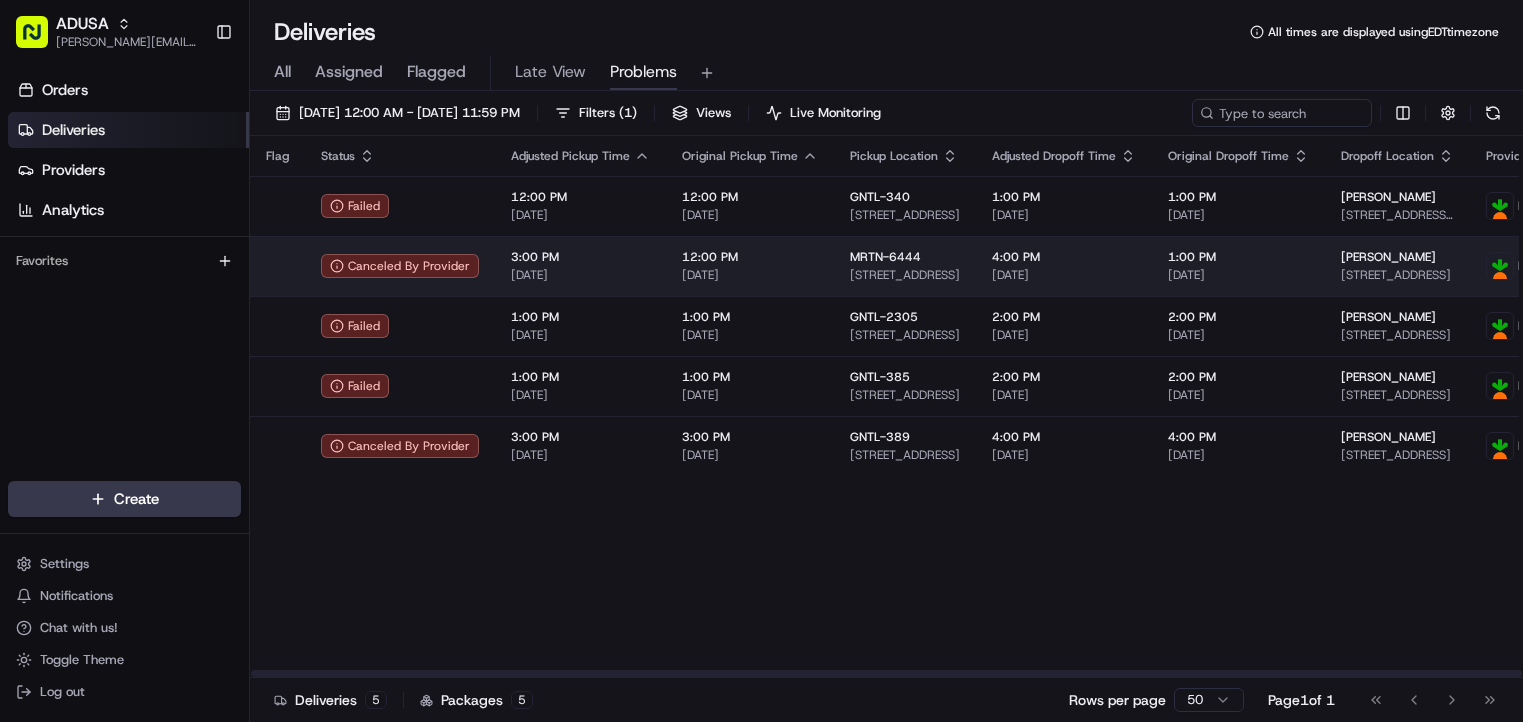 scroll, scrollTop: 0, scrollLeft: 0, axis: both 